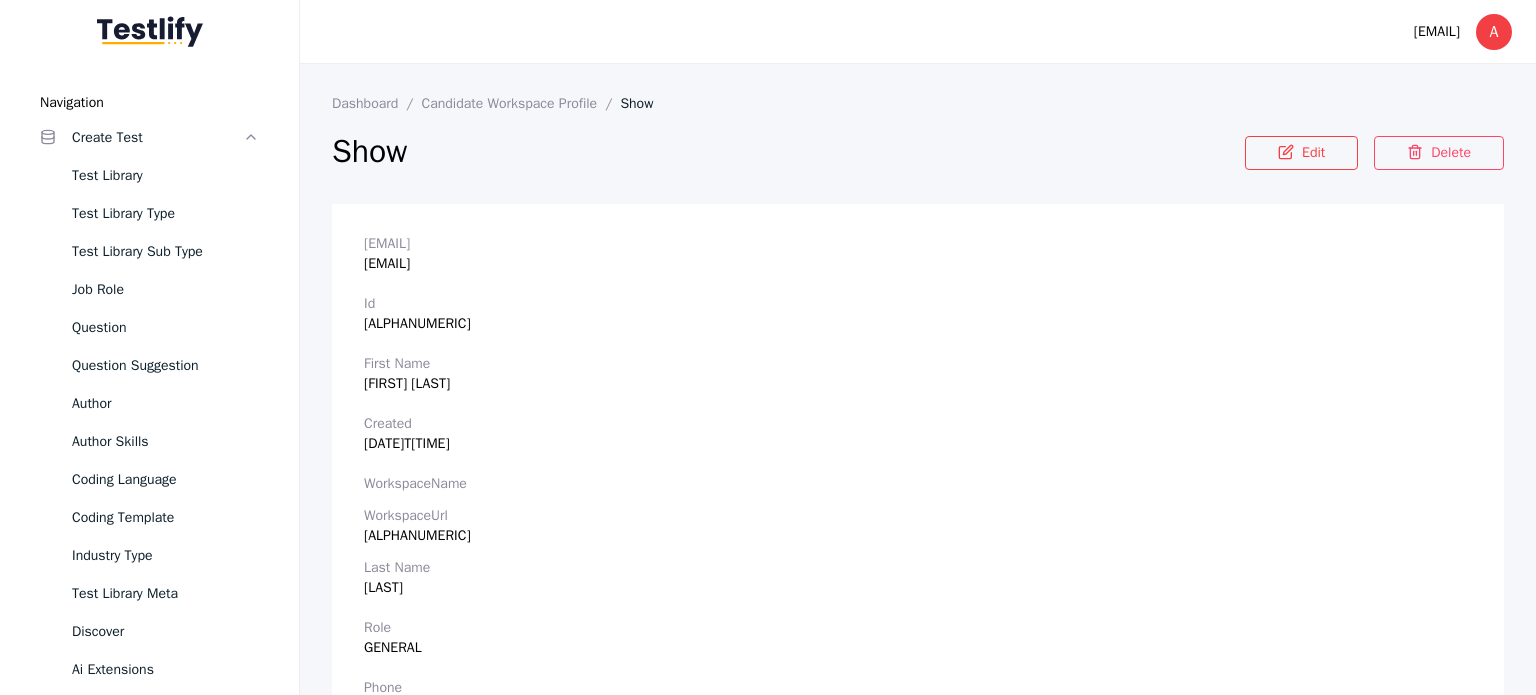 scroll, scrollTop: 0, scrollLeft: 0, axis: both 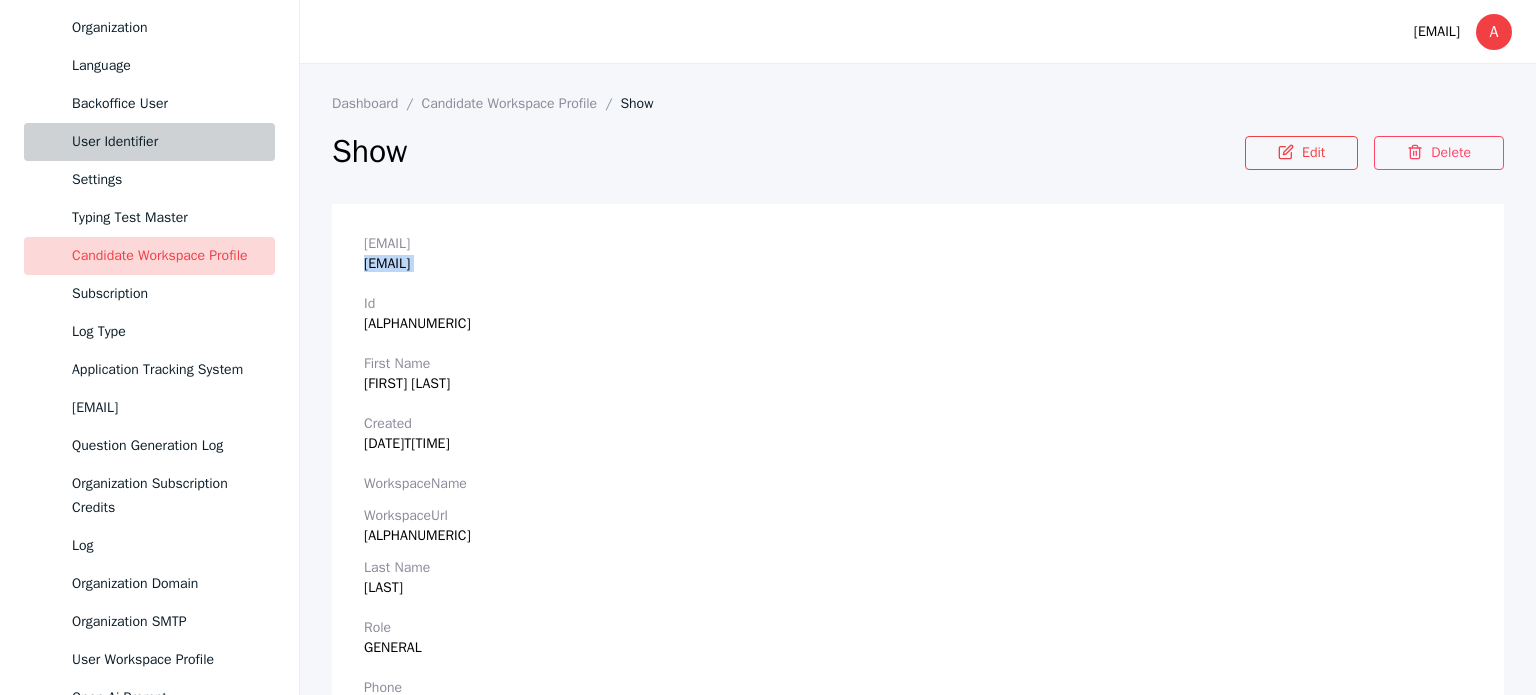 click on "User Identifier" at bounding box center [165, 142] 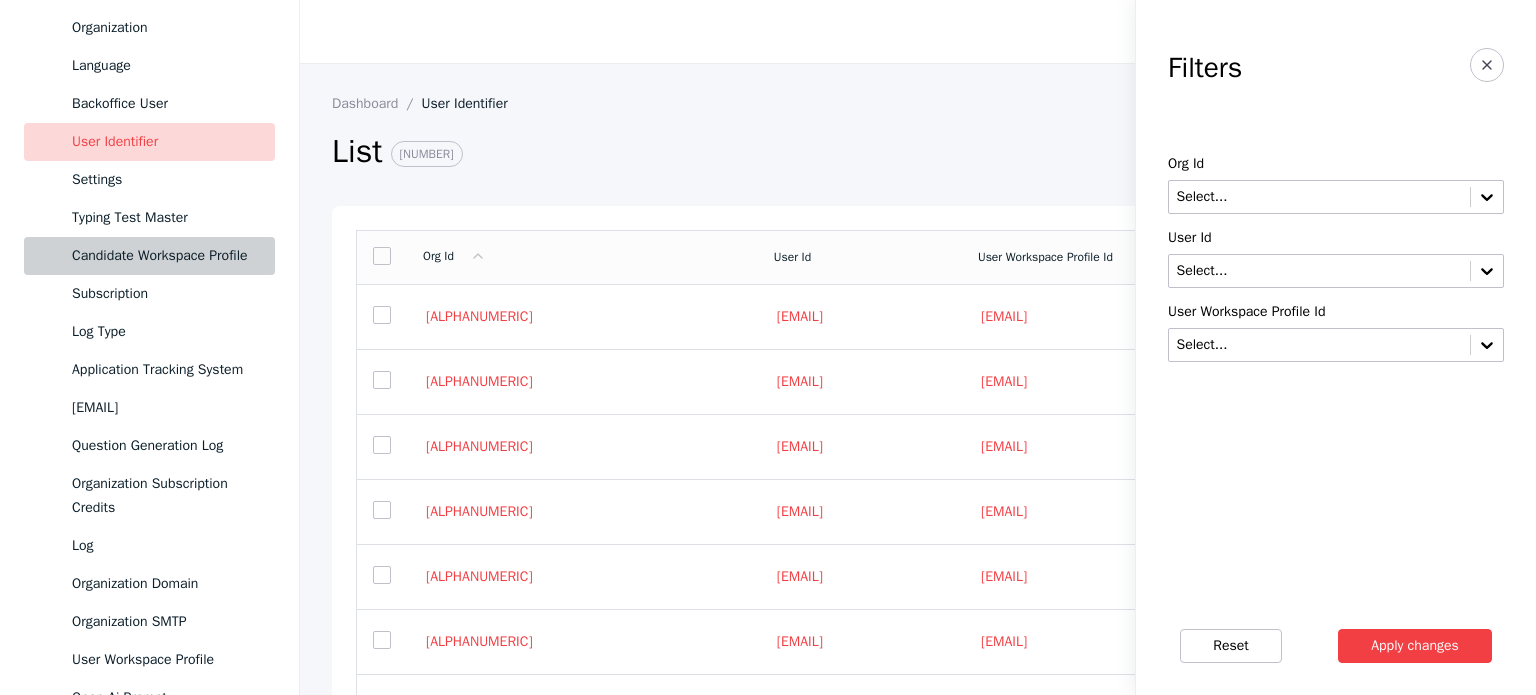 click on "Candidate Workspace Profile" at bounding box center (149, 256) 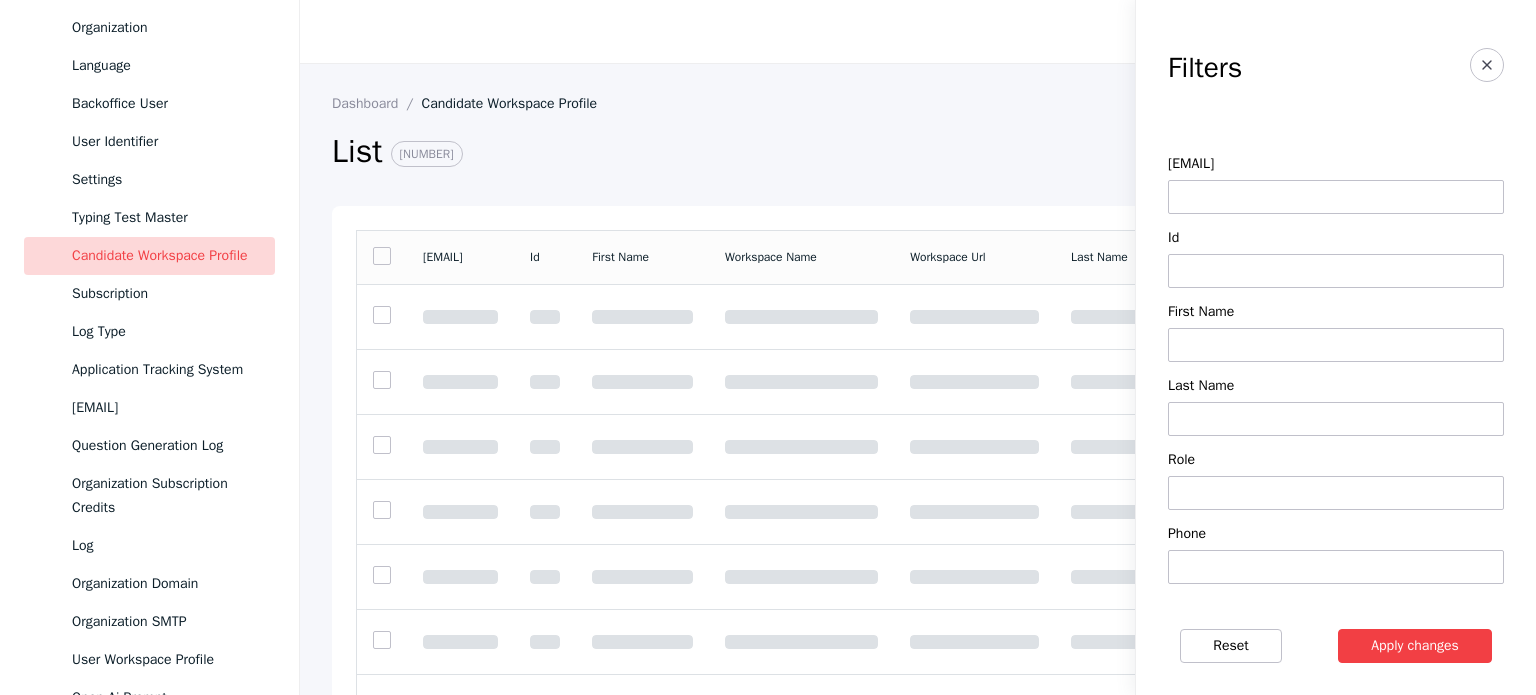 click at bounding box center (1336, 197) 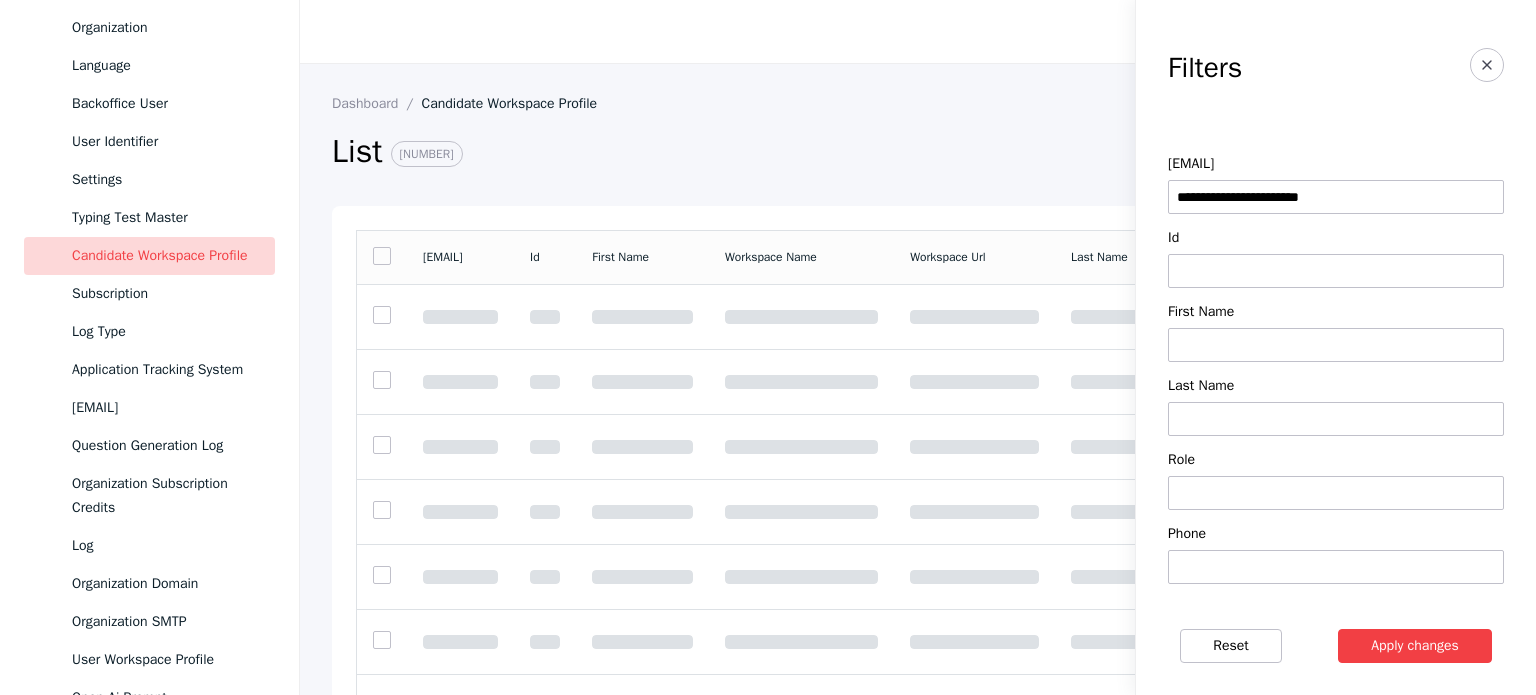 type on "**********" 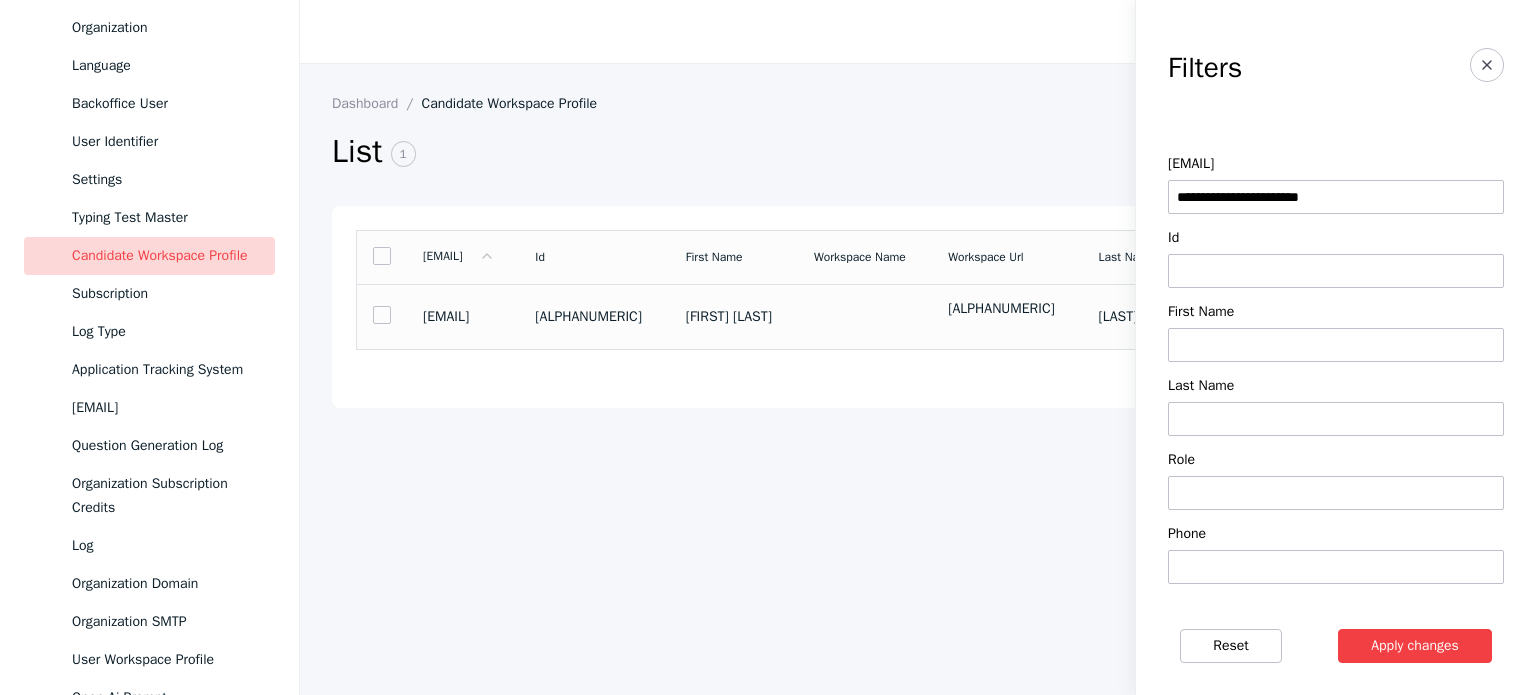 click on "[ALPHANUMERIC]" at bounding box center (1007, 309) 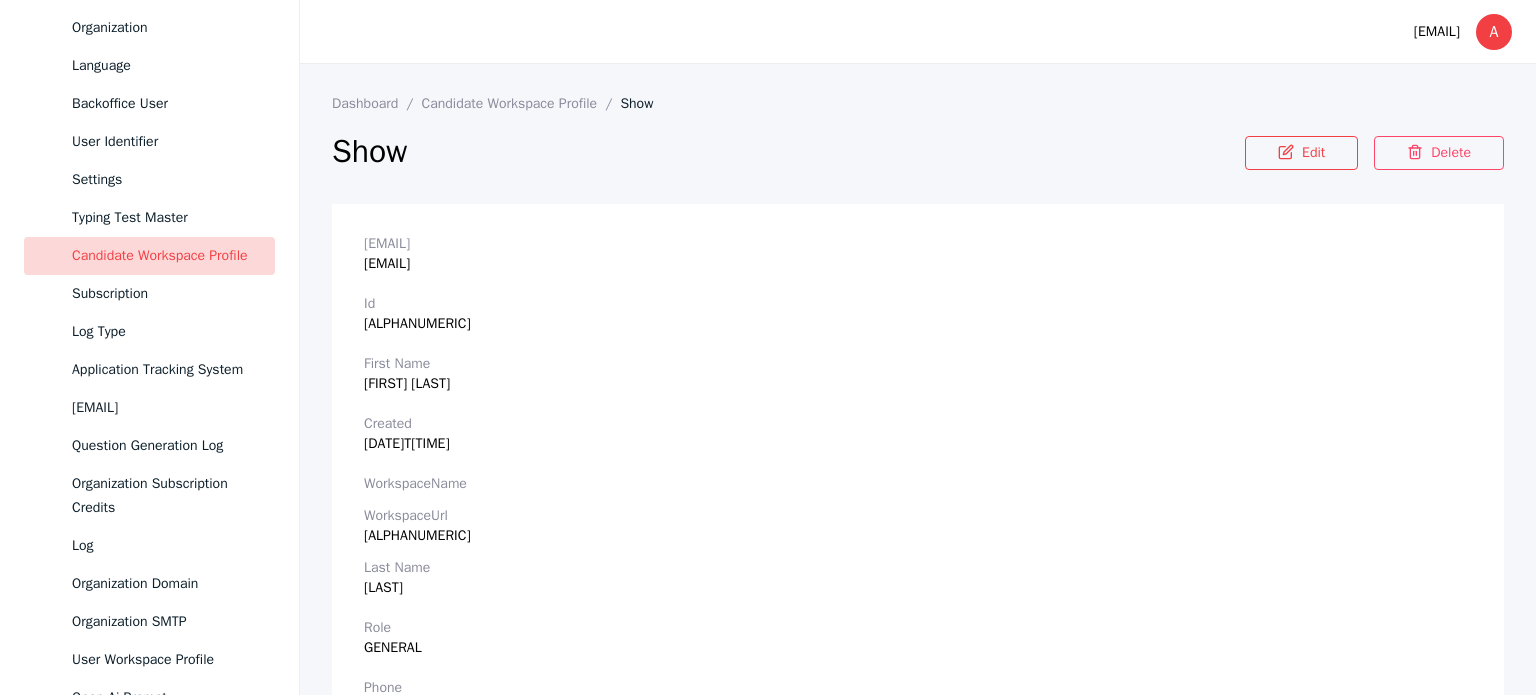 click on "[ALPHANUMERIC]" at bounding box center (918, 536) 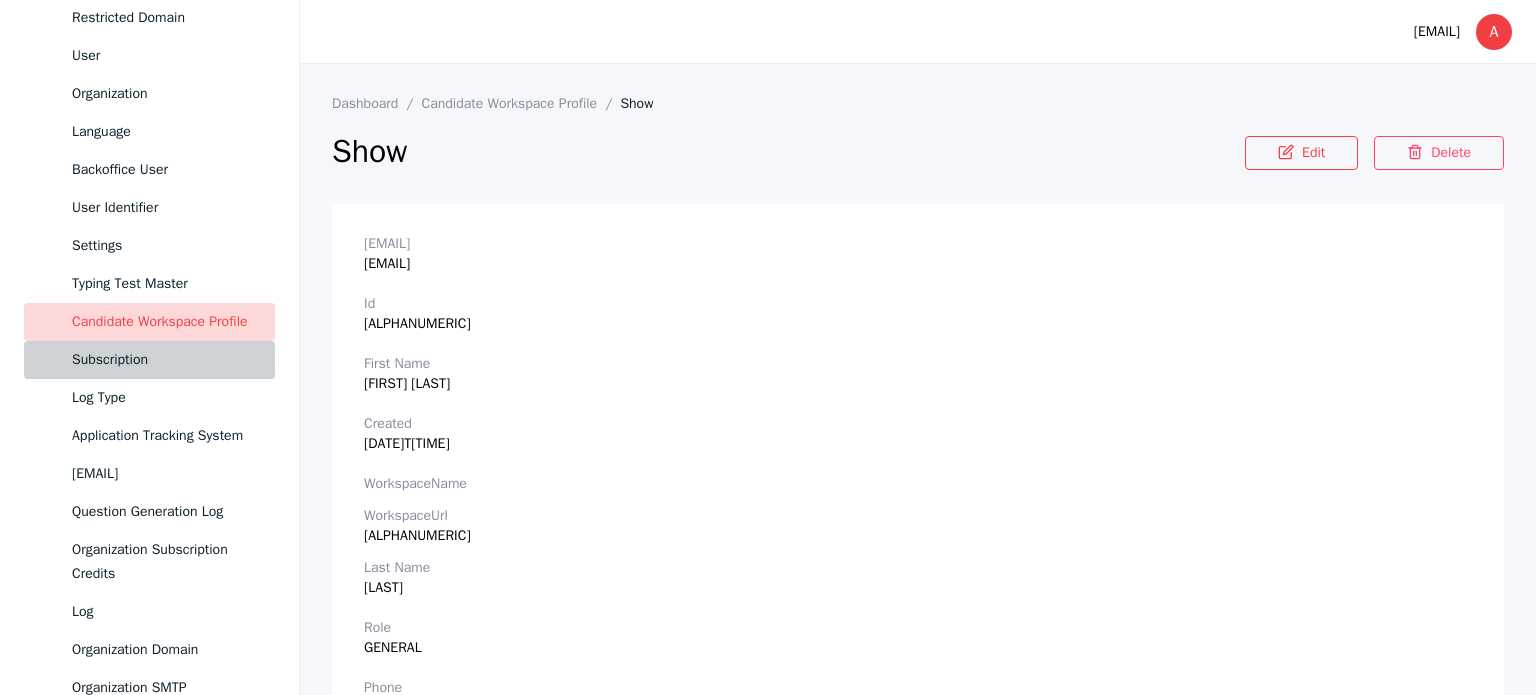 scroll, scrollTop: 900, scrollLeft: 0, axis: vertical 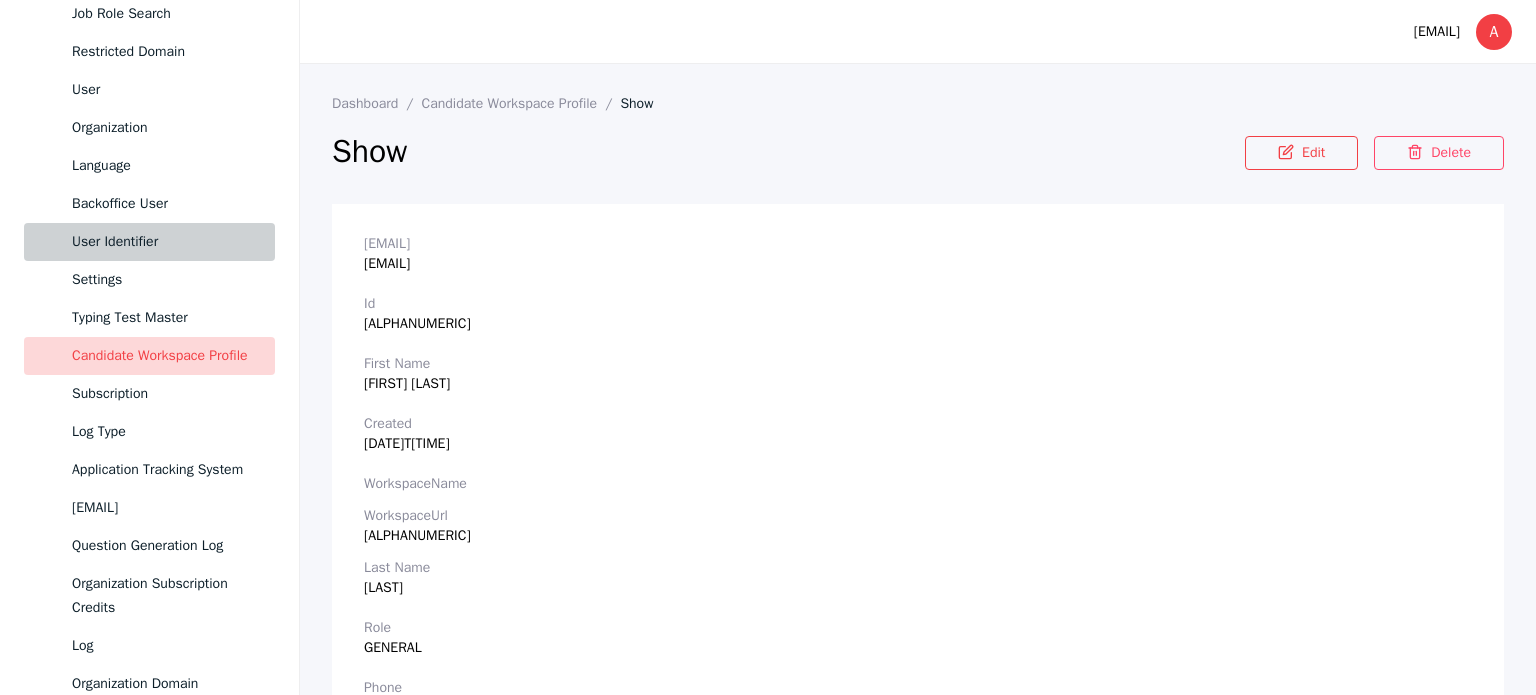 click on "User Identifier" at bounding box center [149, 242] 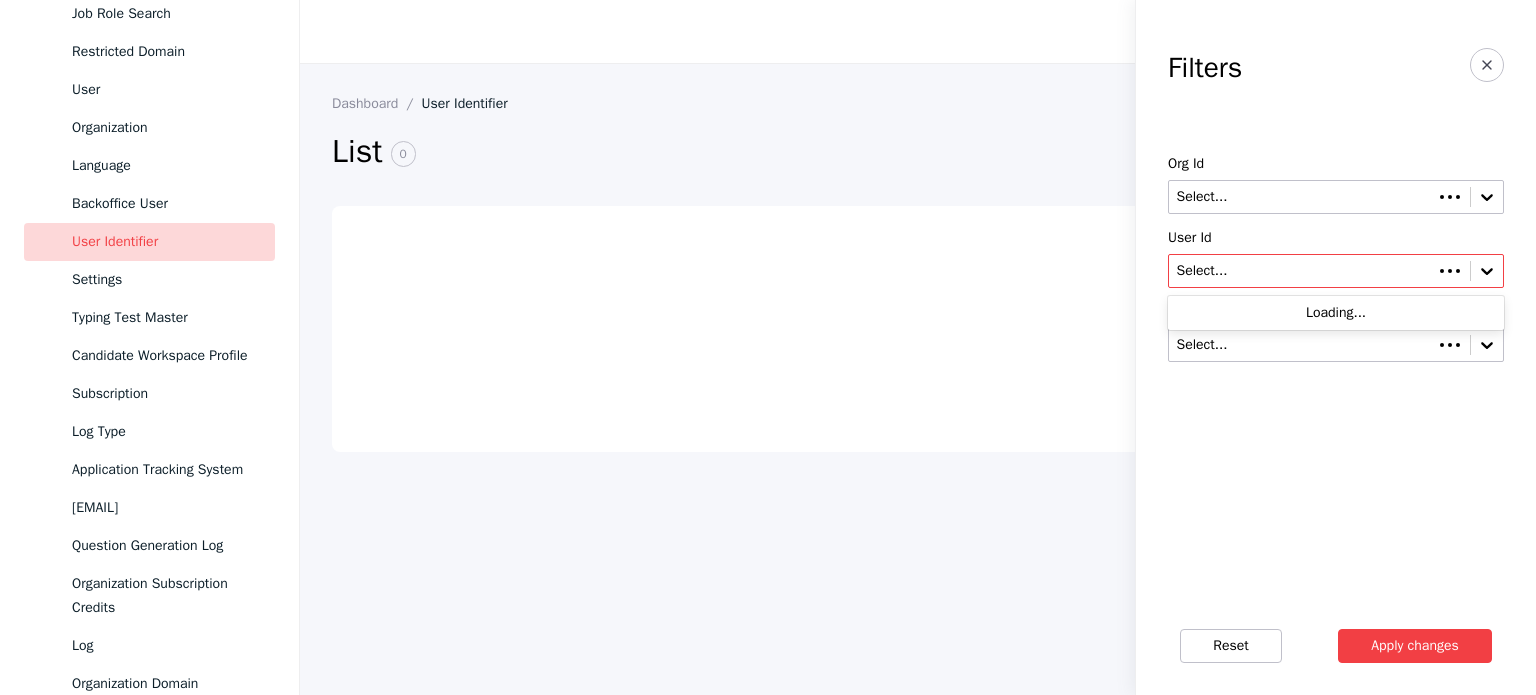 click on "Select..." at bounding box center [1336, 271] 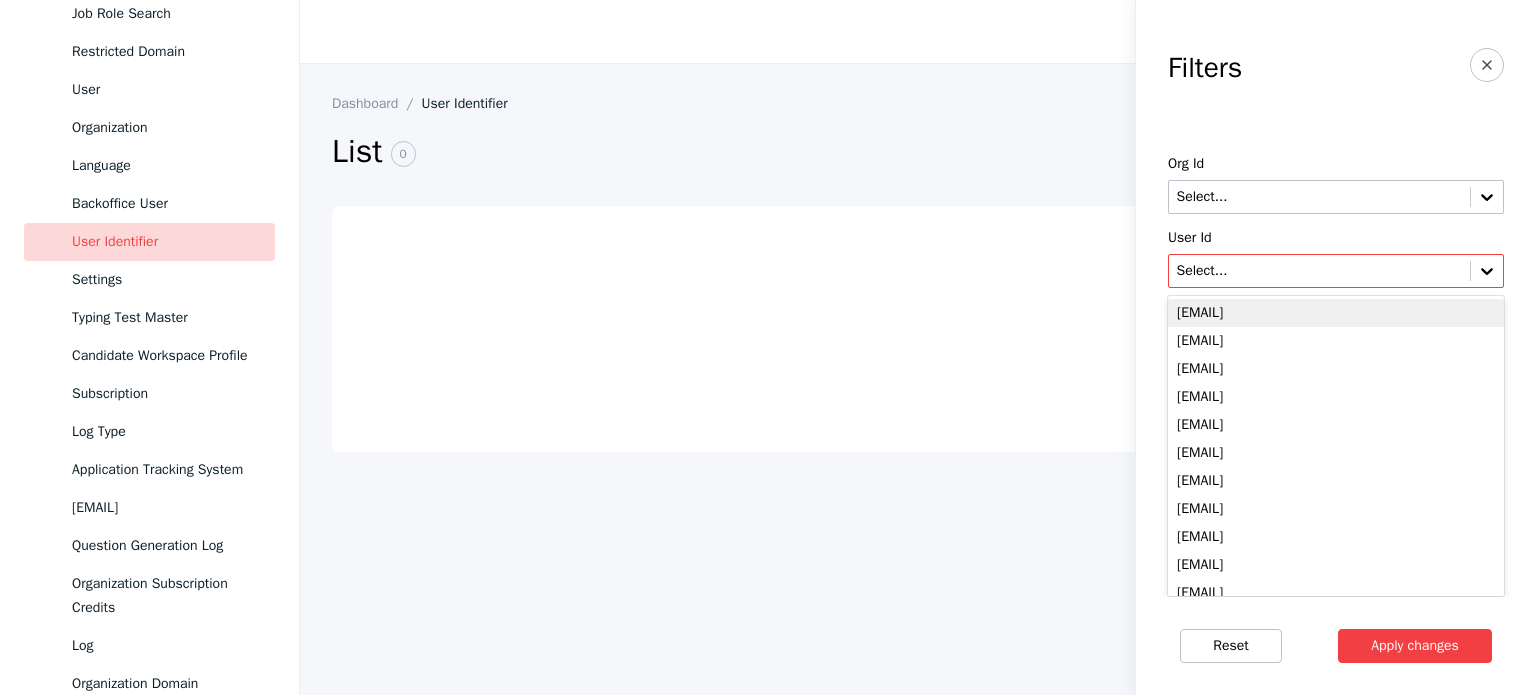 paste on "**********" 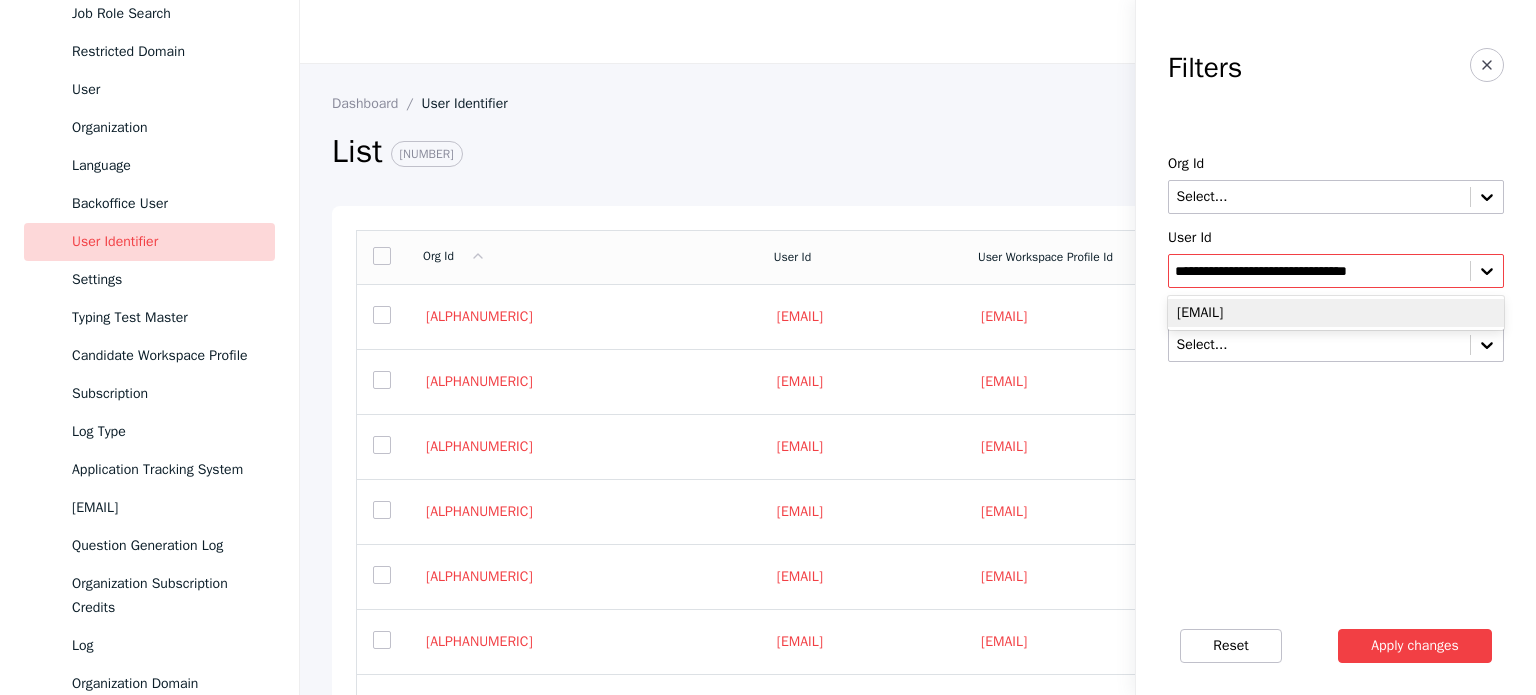 type 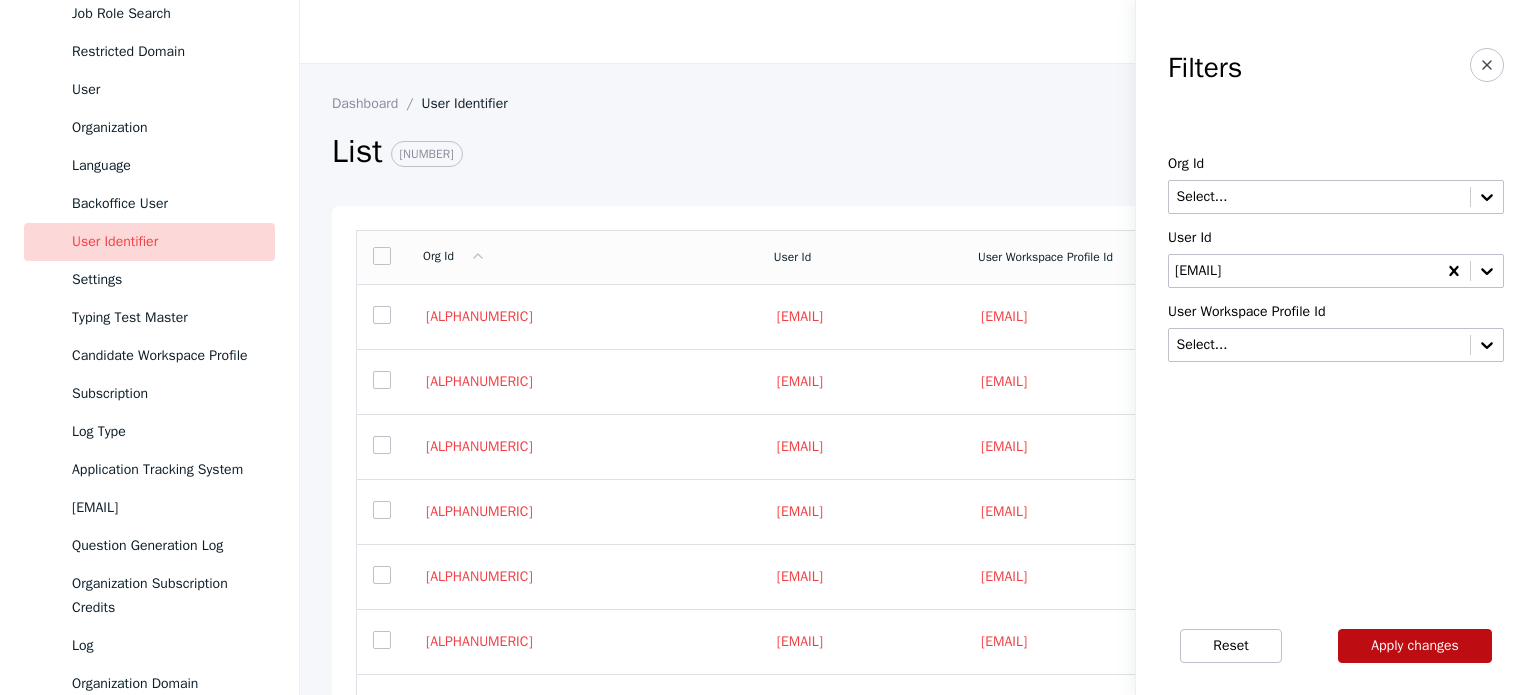 drag, startPoint x: 1385, startPoint y: 651, endPoint x: 1344, endPoint y: 618, distance: 52.63079 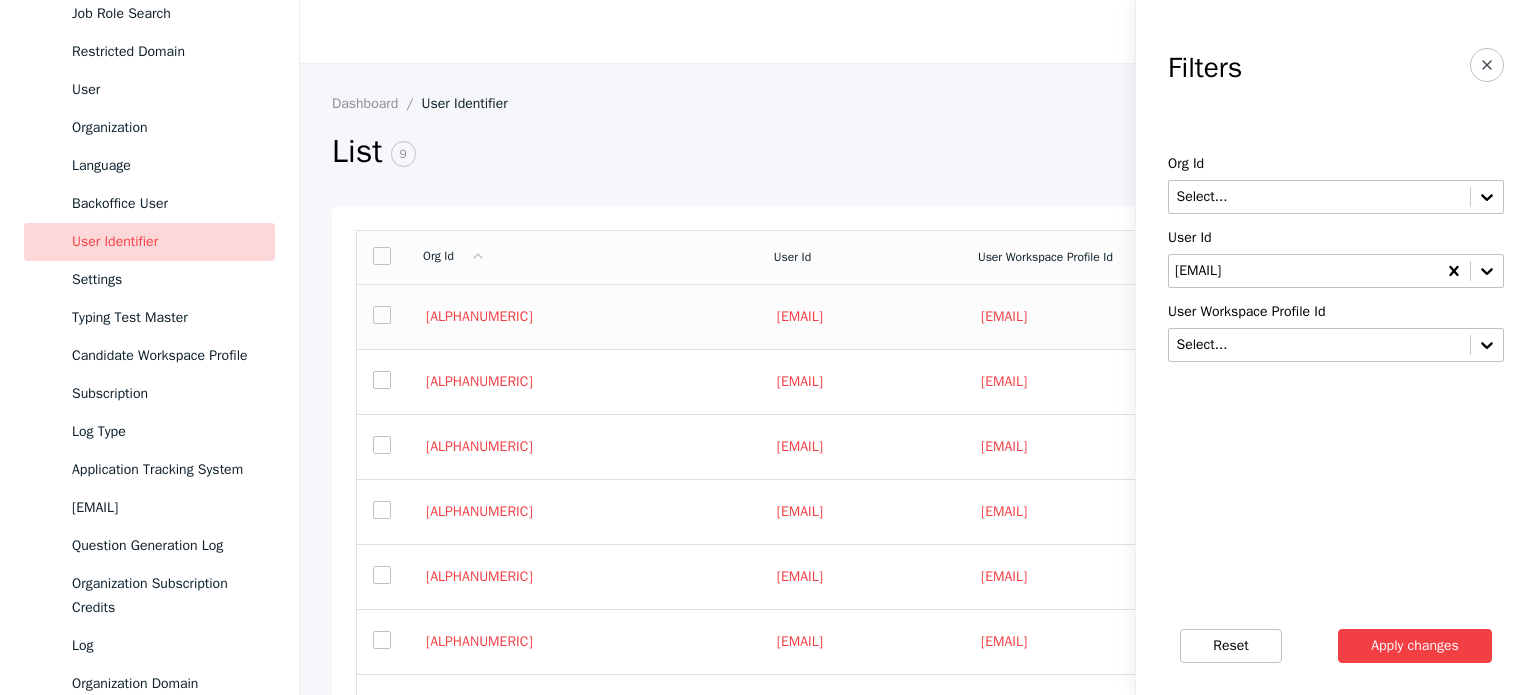 click on "[ALPHANUMERIC]" at bounding box center [582, 316] 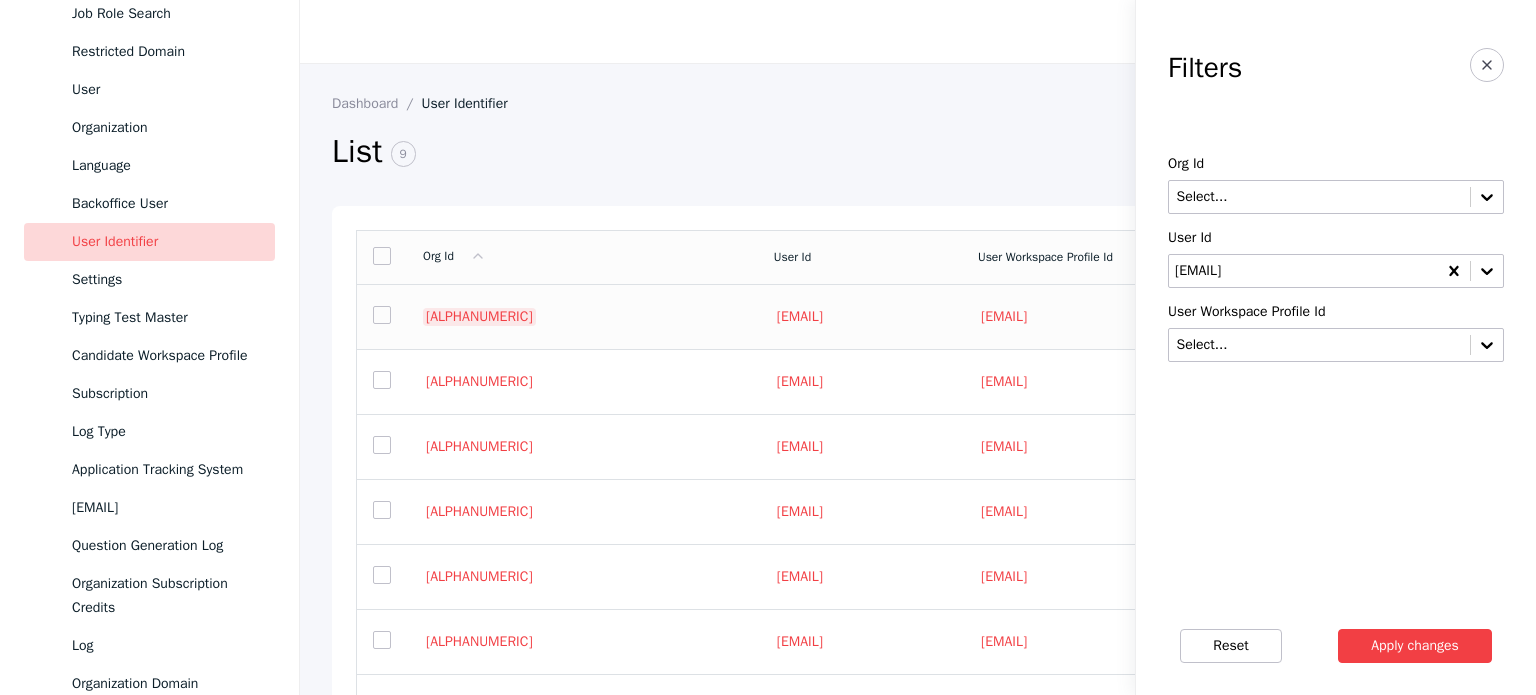 click on "[ALPHANUMERIC]" at bounding box center [479, 317] 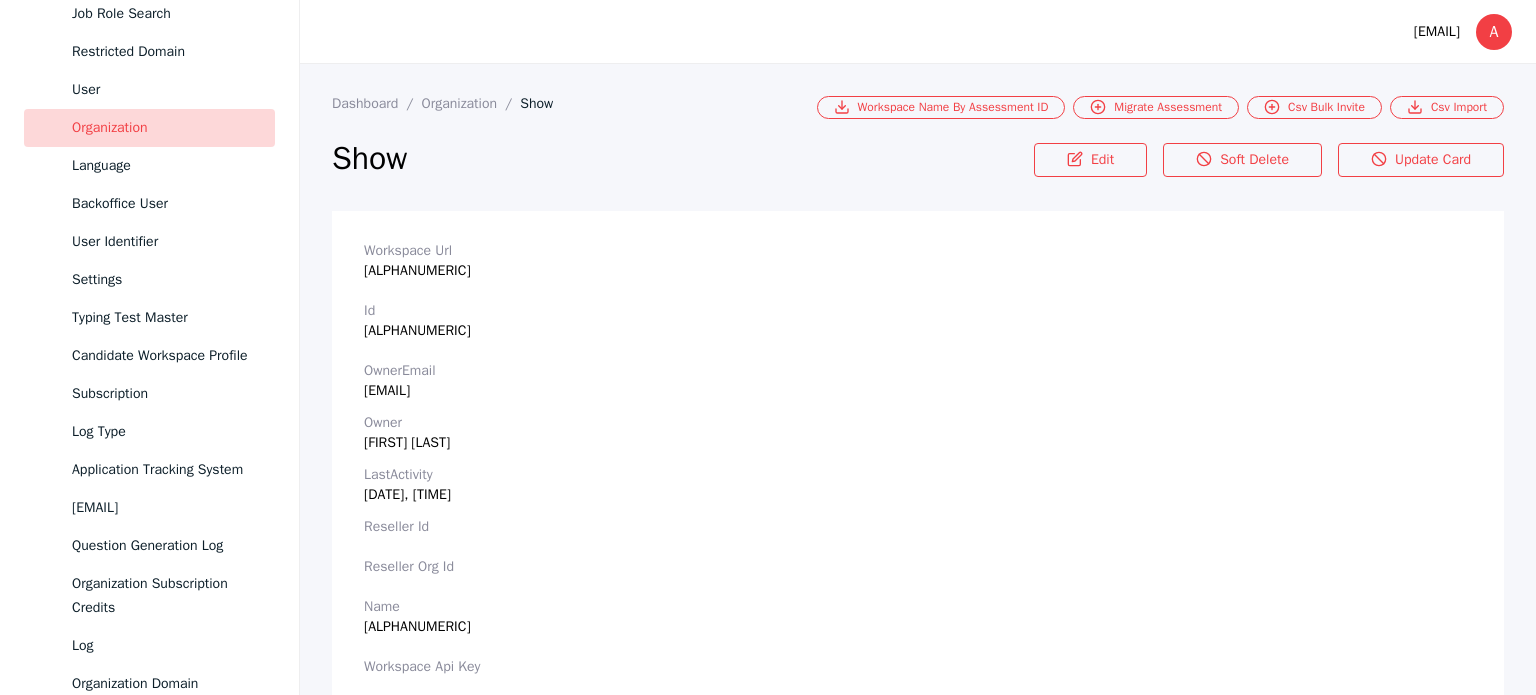 click on "Workspace Url [ALPHANUMERIC]" at bounding box center (918, 261) 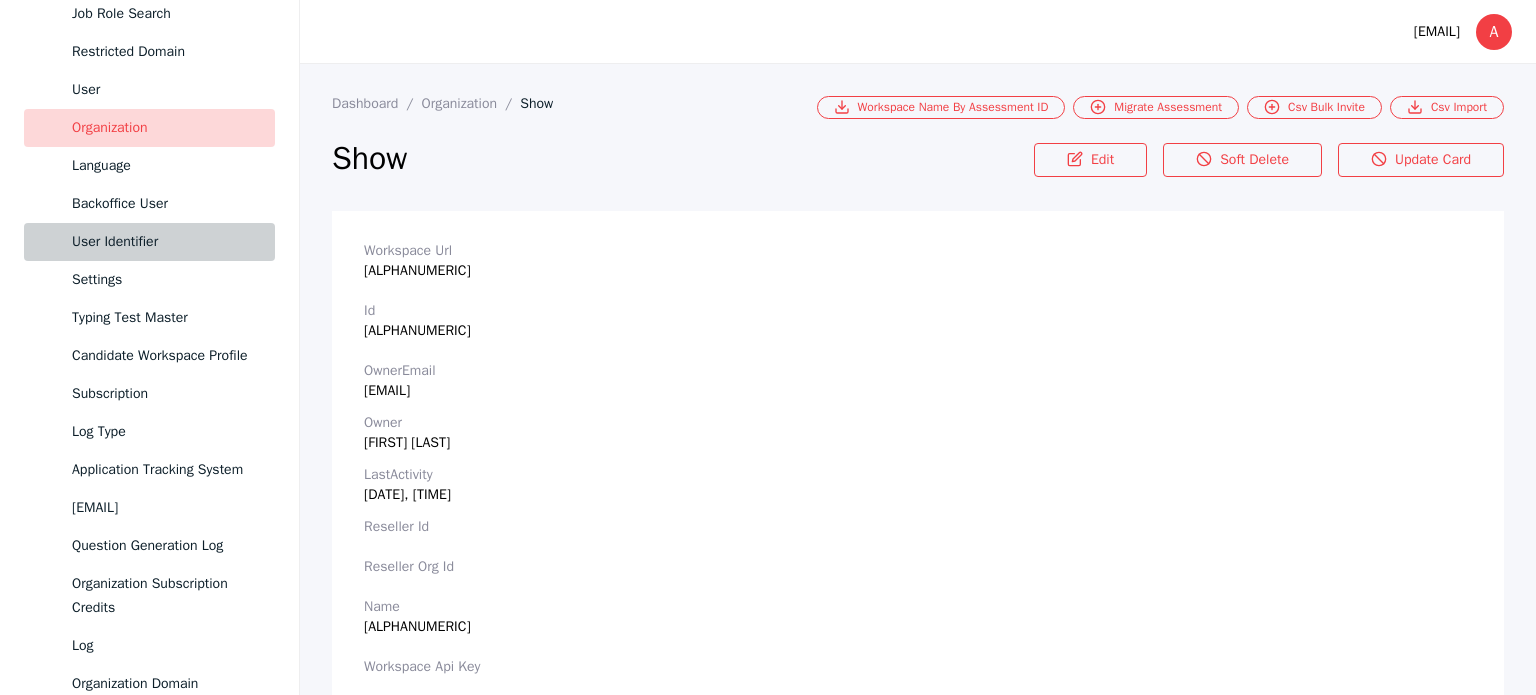 click on "User Identifier" at bounding box center [165, 242] 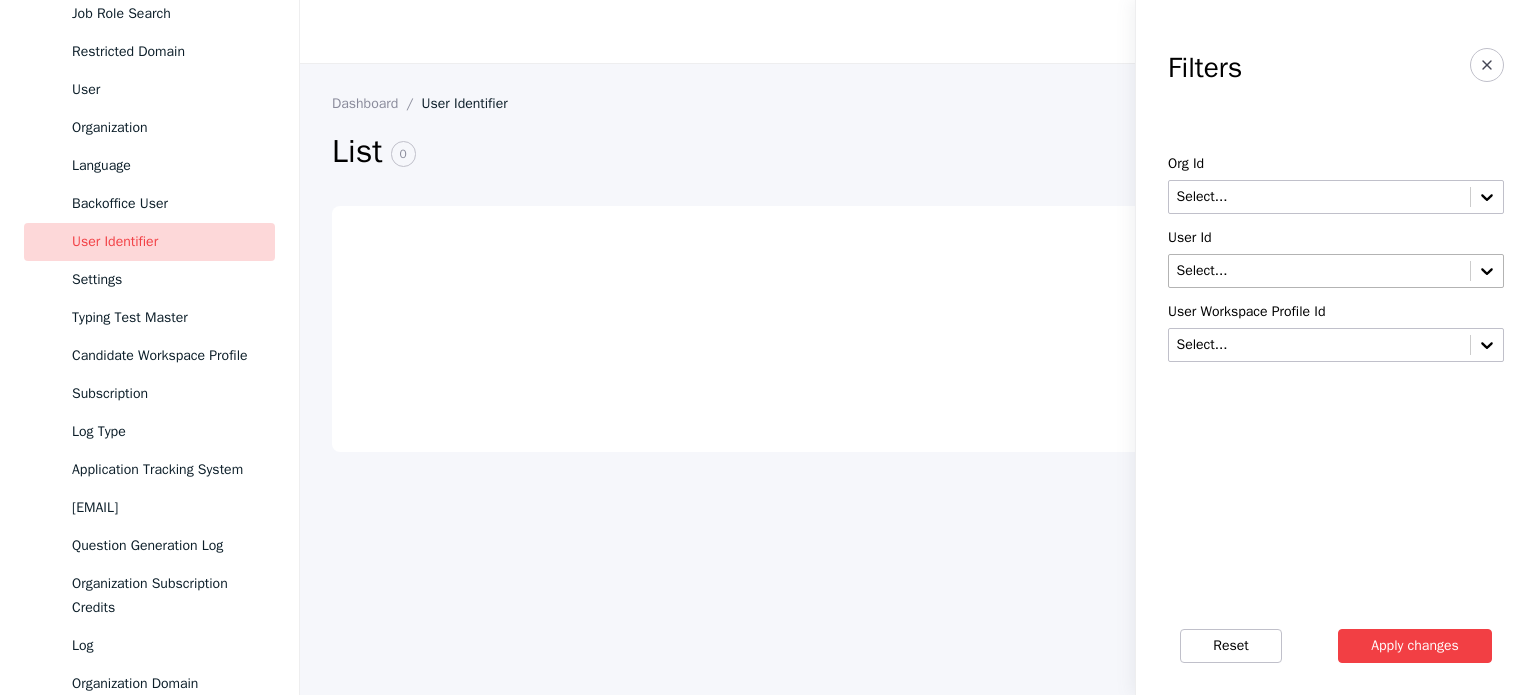 click on "Select..." at bounding box center [1319, 271] 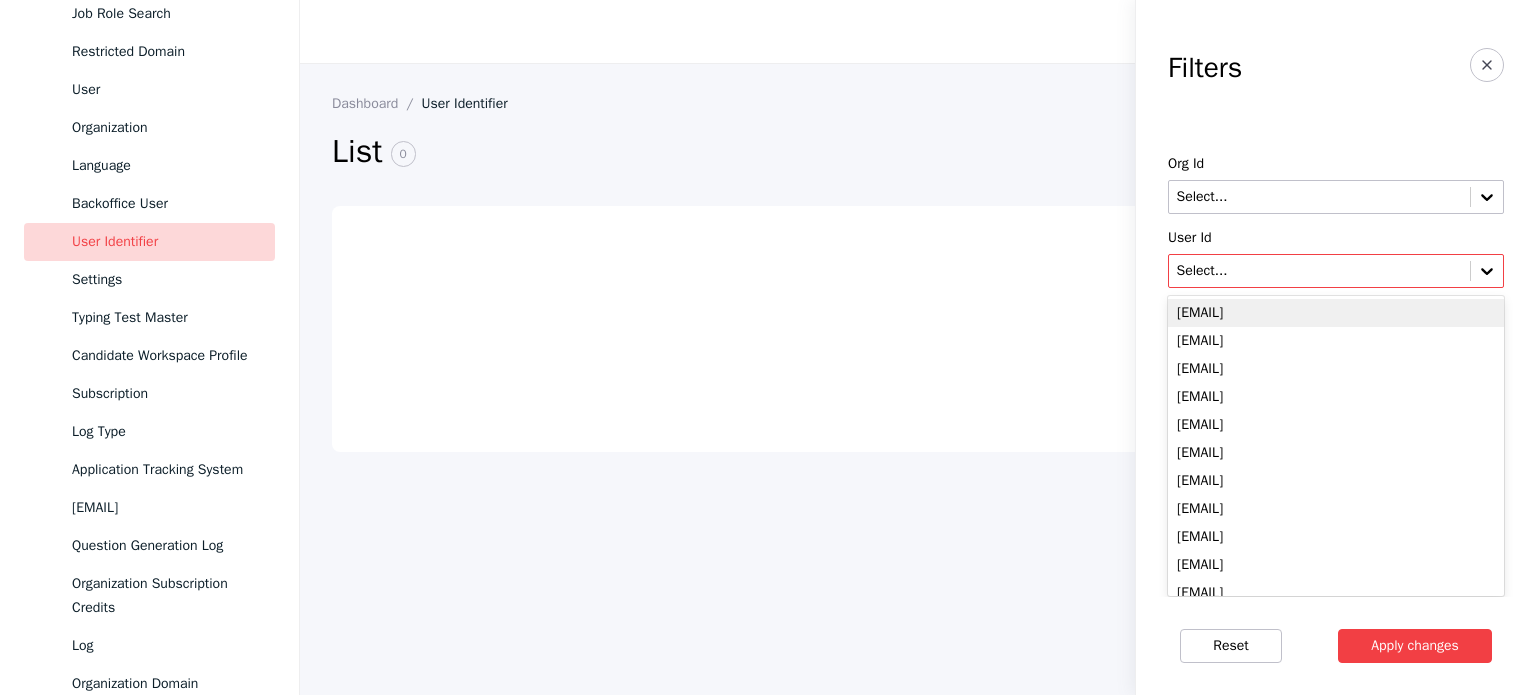 paste on "**********" 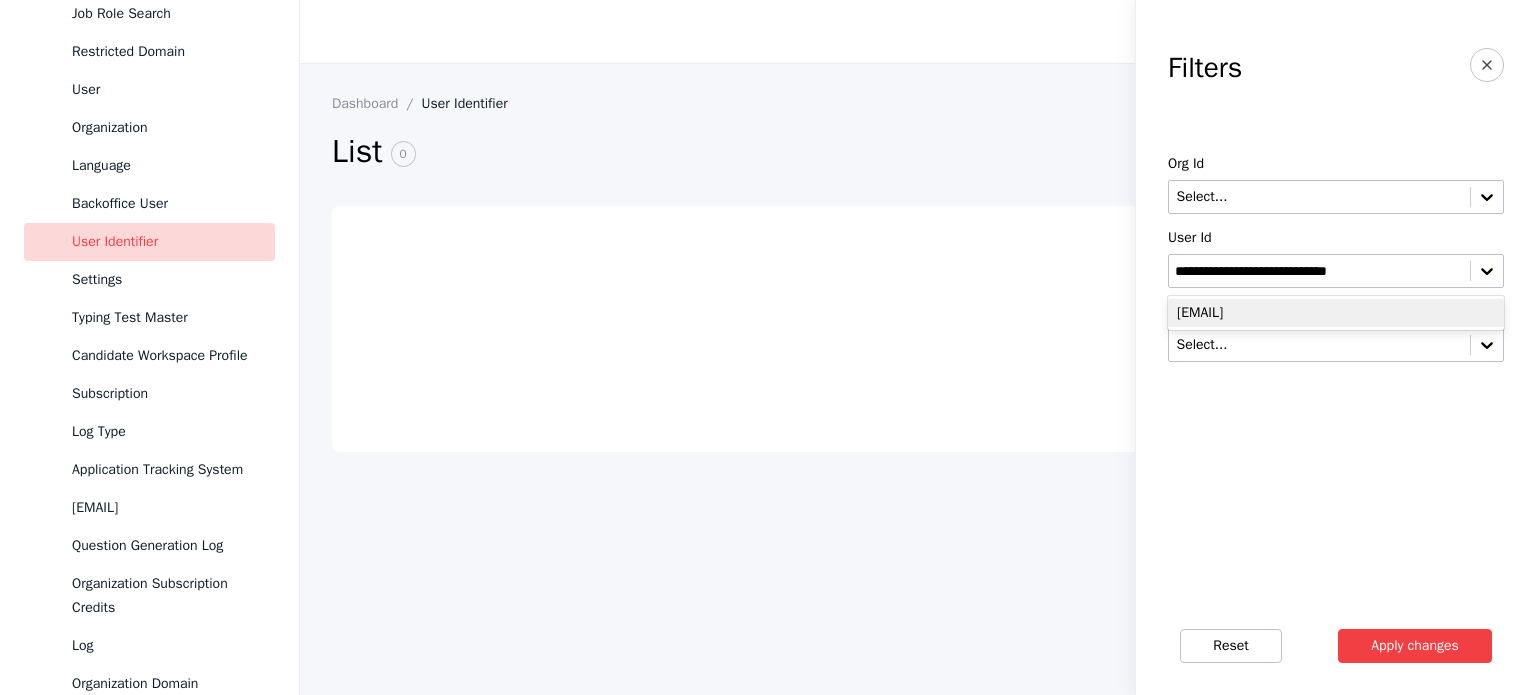drag, startPoint x: 1289, startPoint y: 305, endPoint x: 1291, endPoint y: 371, distance: 66.0303 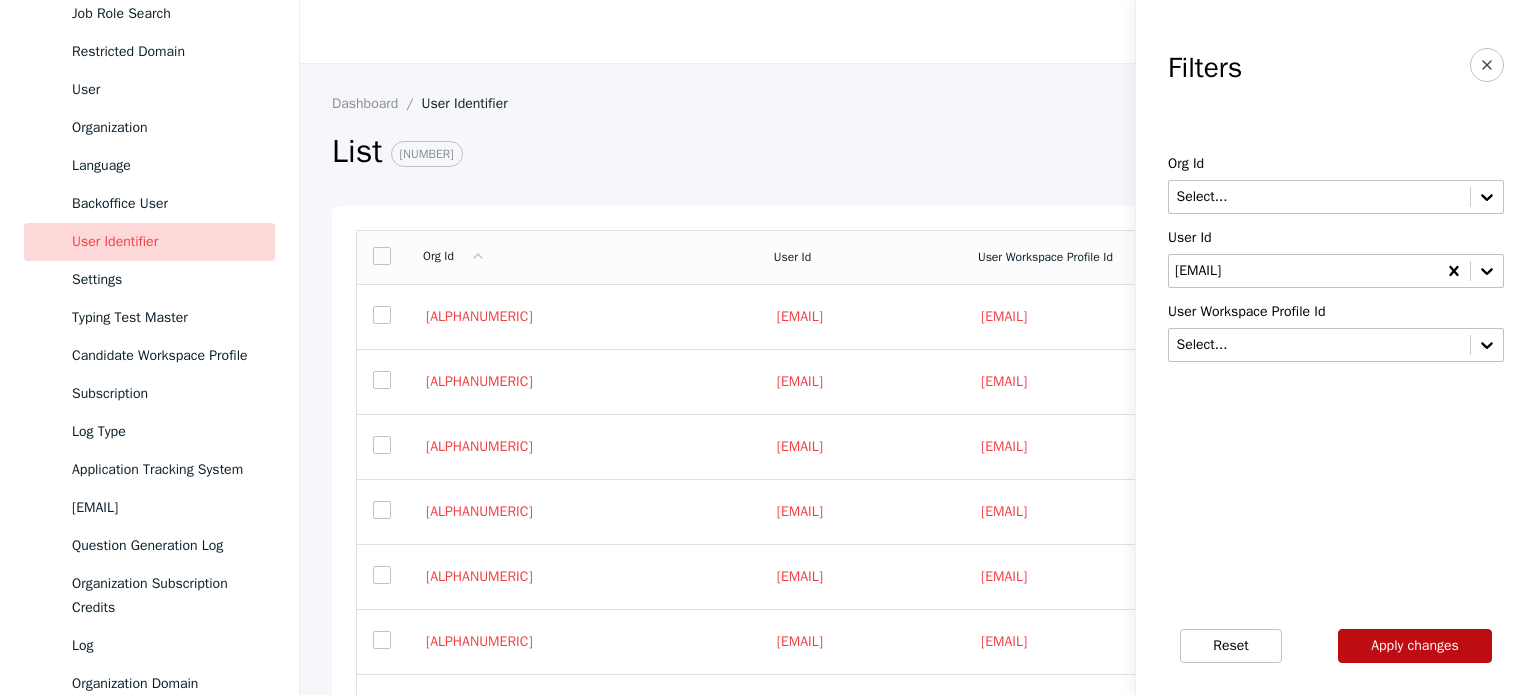 drag, startPoint x: 1362, startPoint y: 645, endPoint x: 1338, endPoint y: 641, distance: 24.33105 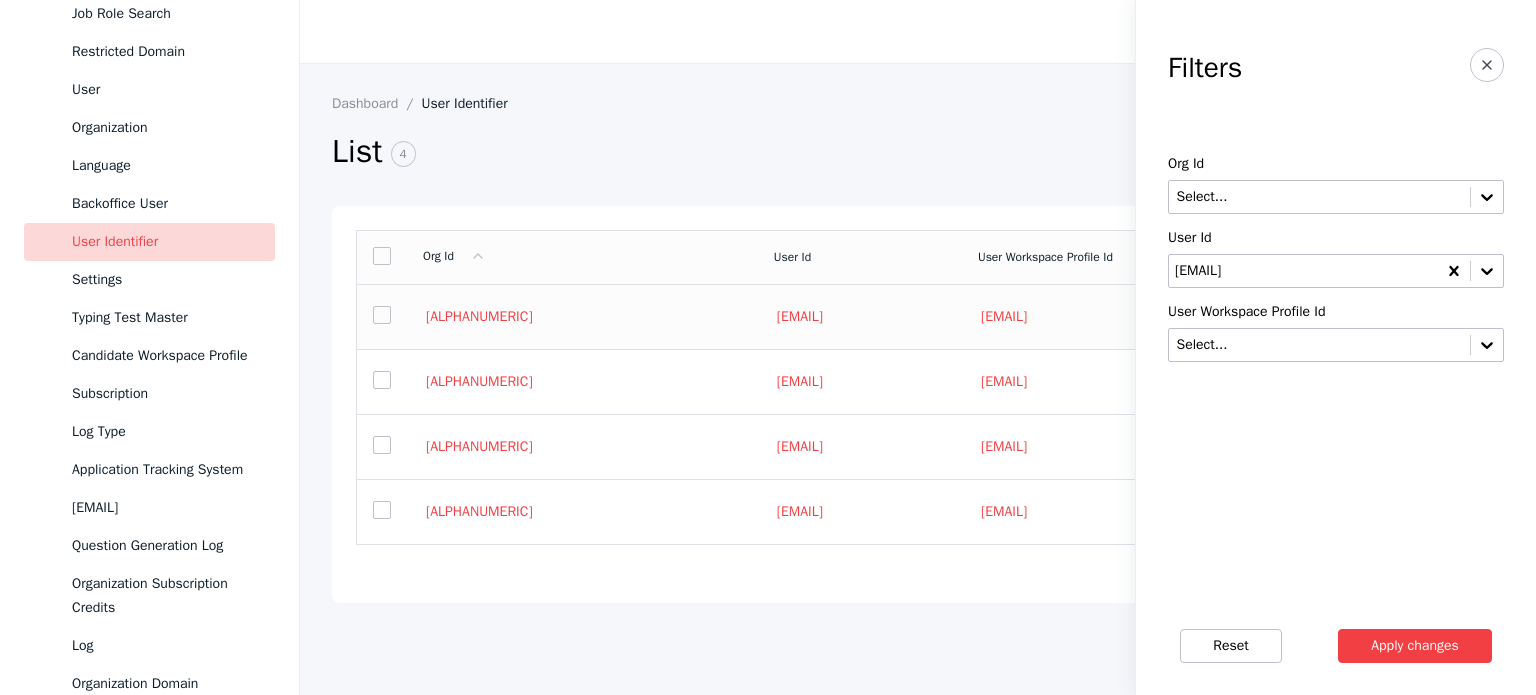 click on "[ALPHANUMERIC]" at bounding box center [582, 316] 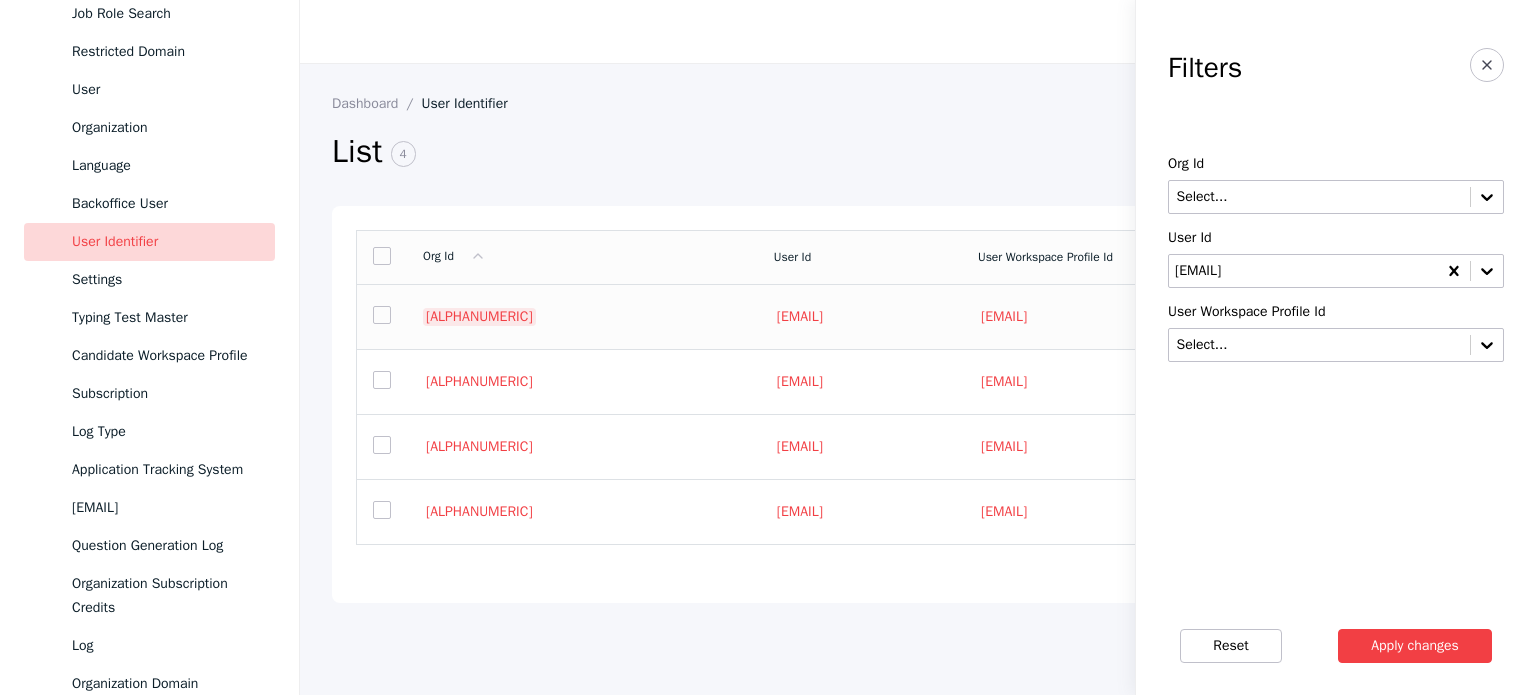 click on "[ALPHANUMERIC]" at bounding box center [479, 317] 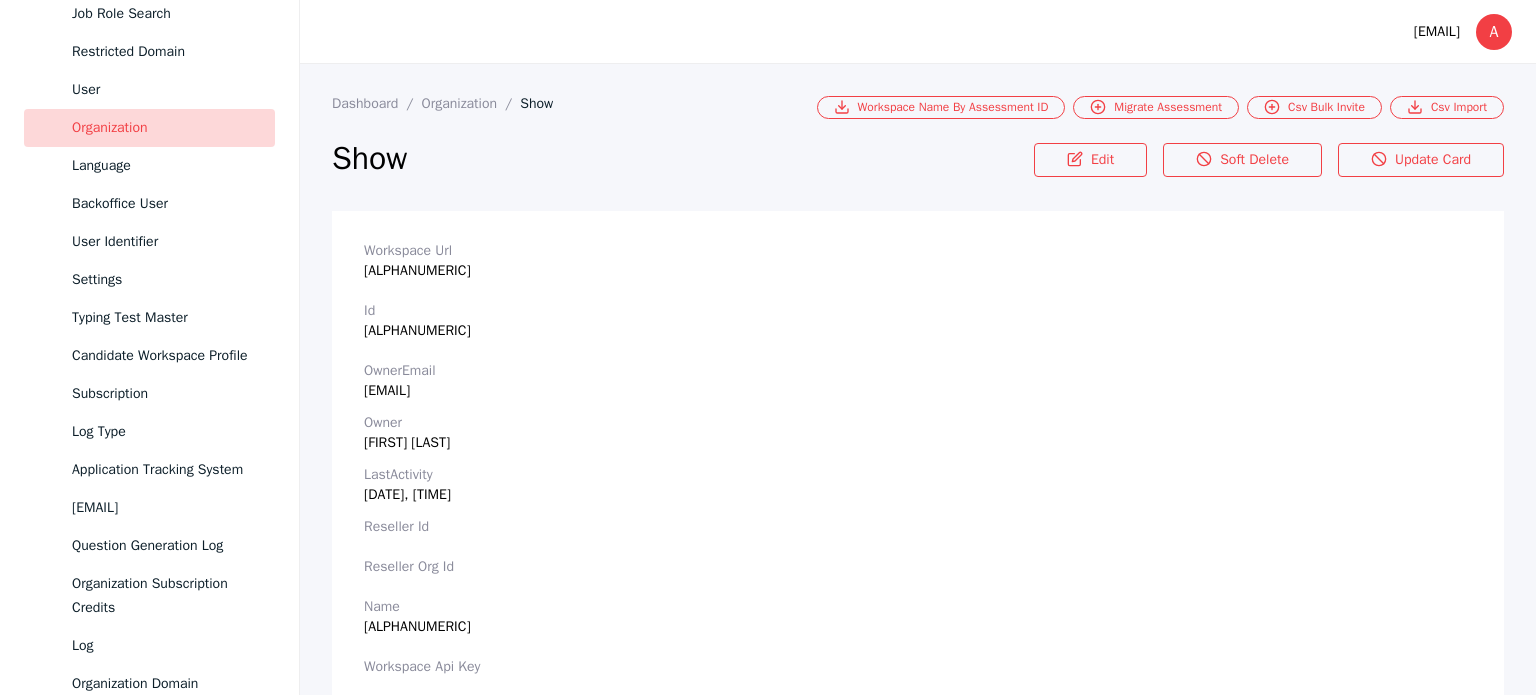 click on "Workspace Url [ALPHANUMERIC]" at bounding box center (918, 261) 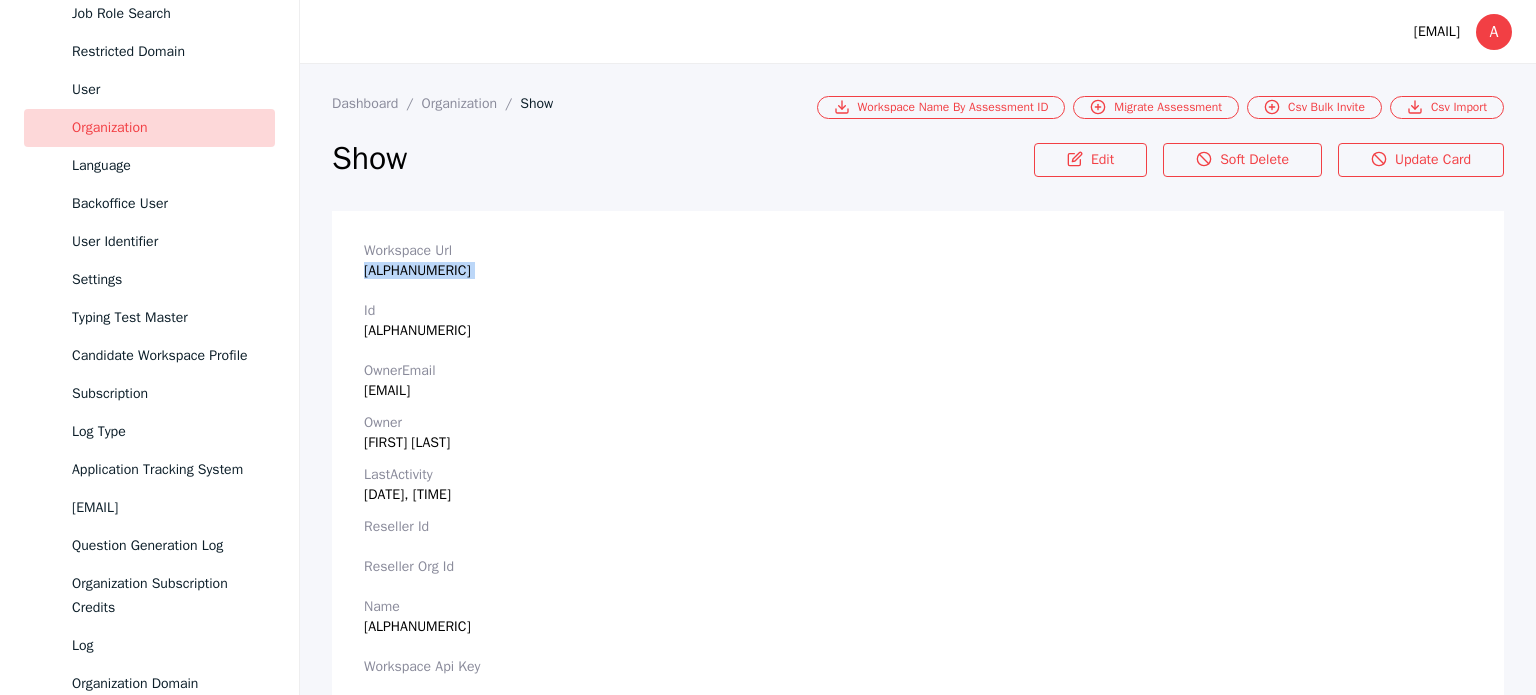 click on "Workspace Url [ALPHANUMERIC]" at bounding box center (918, 261) 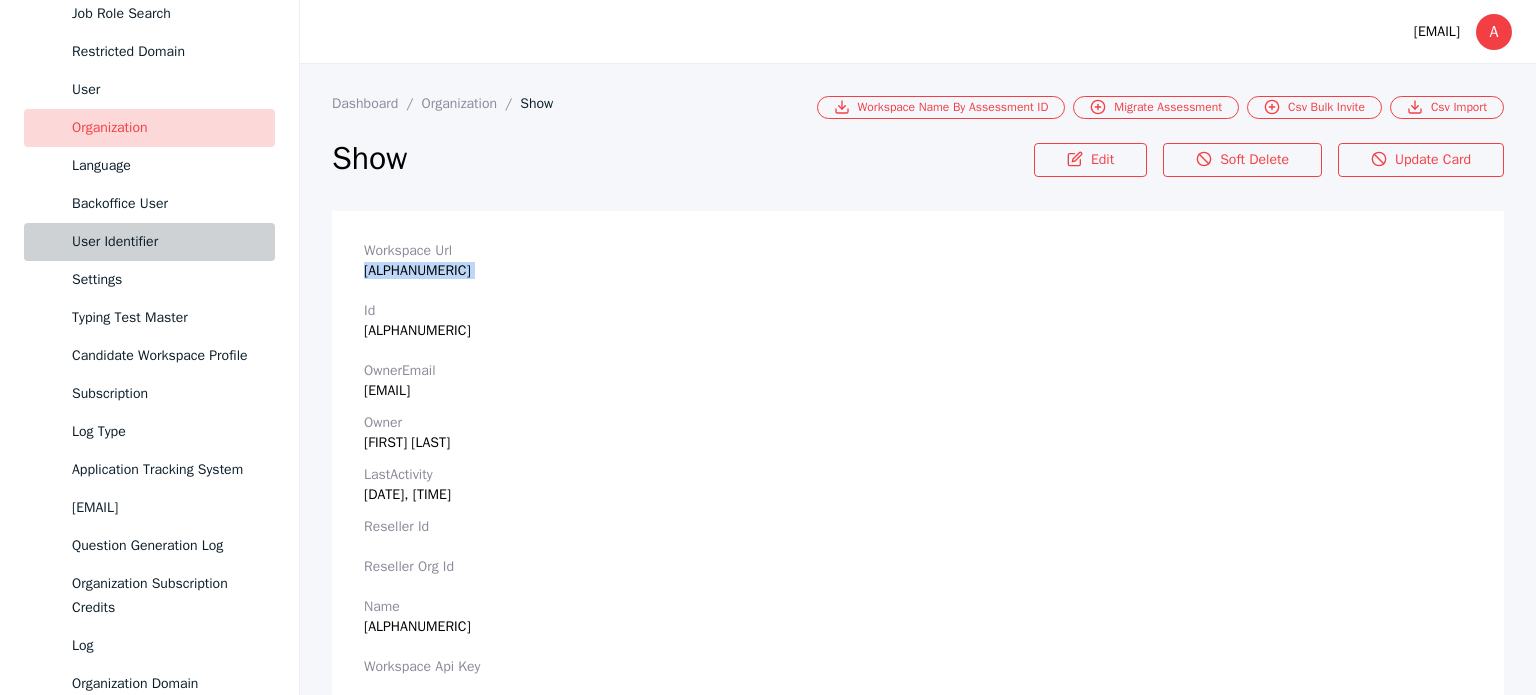 click on "User Identifier" at bounding box center (165, 242) 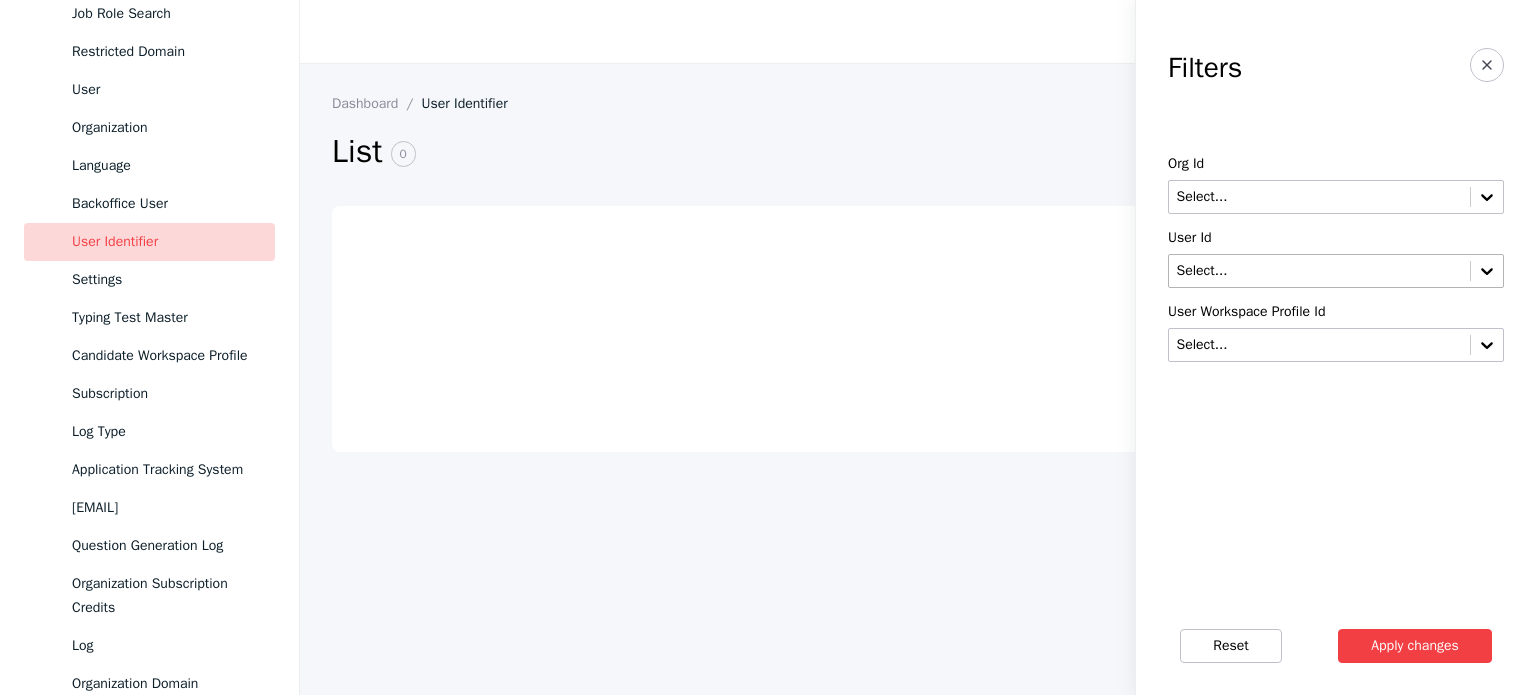 click at bounding box center [1319, 271] 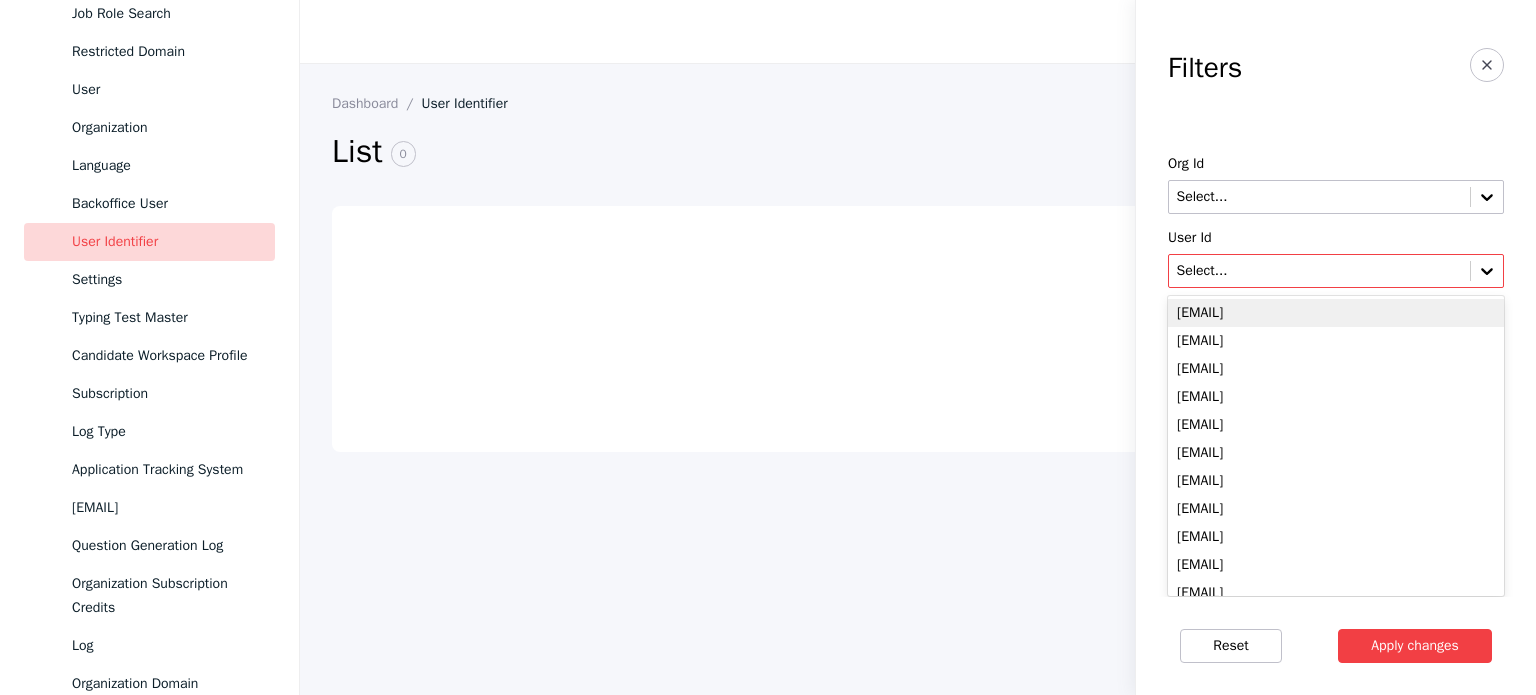 paste on "**********" 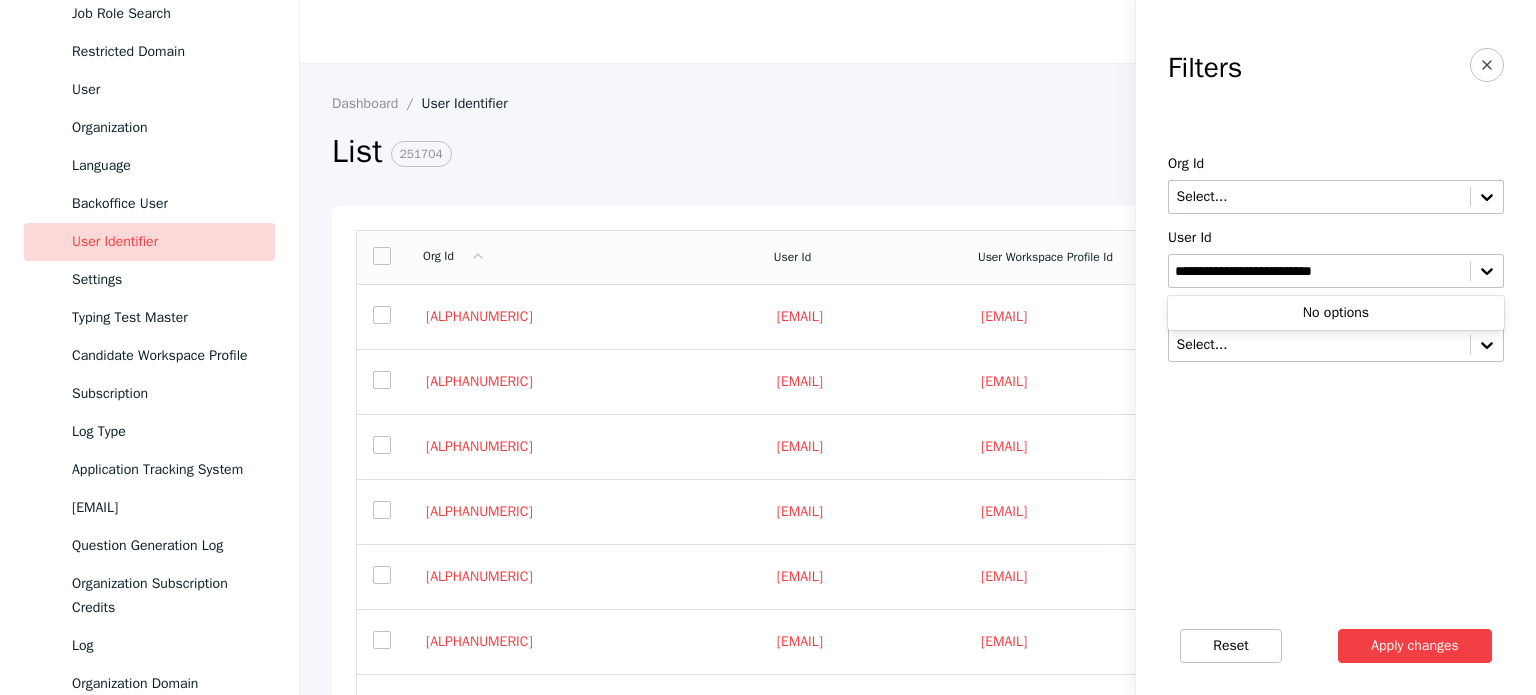 type on "**********" 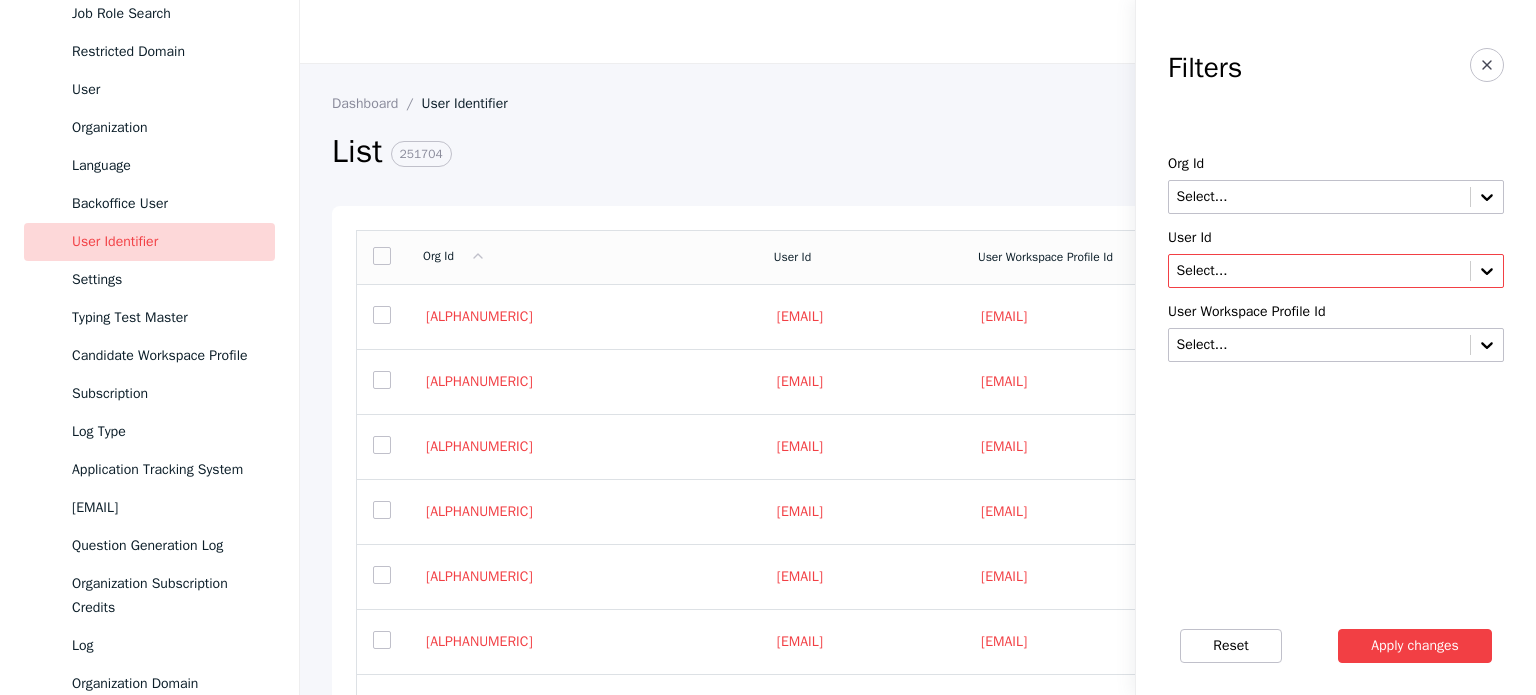 click on "Select..." at bounding box center [1336, 271] 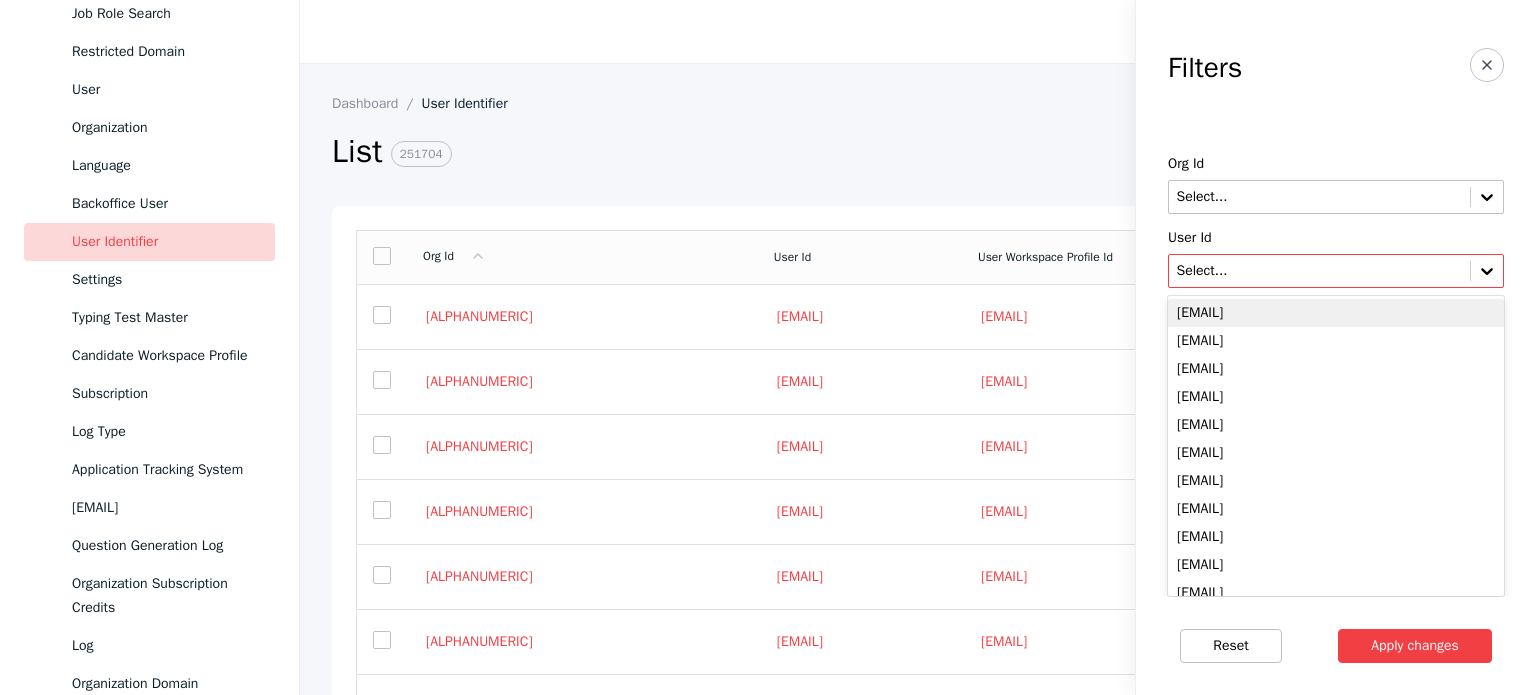 paste on "**********" 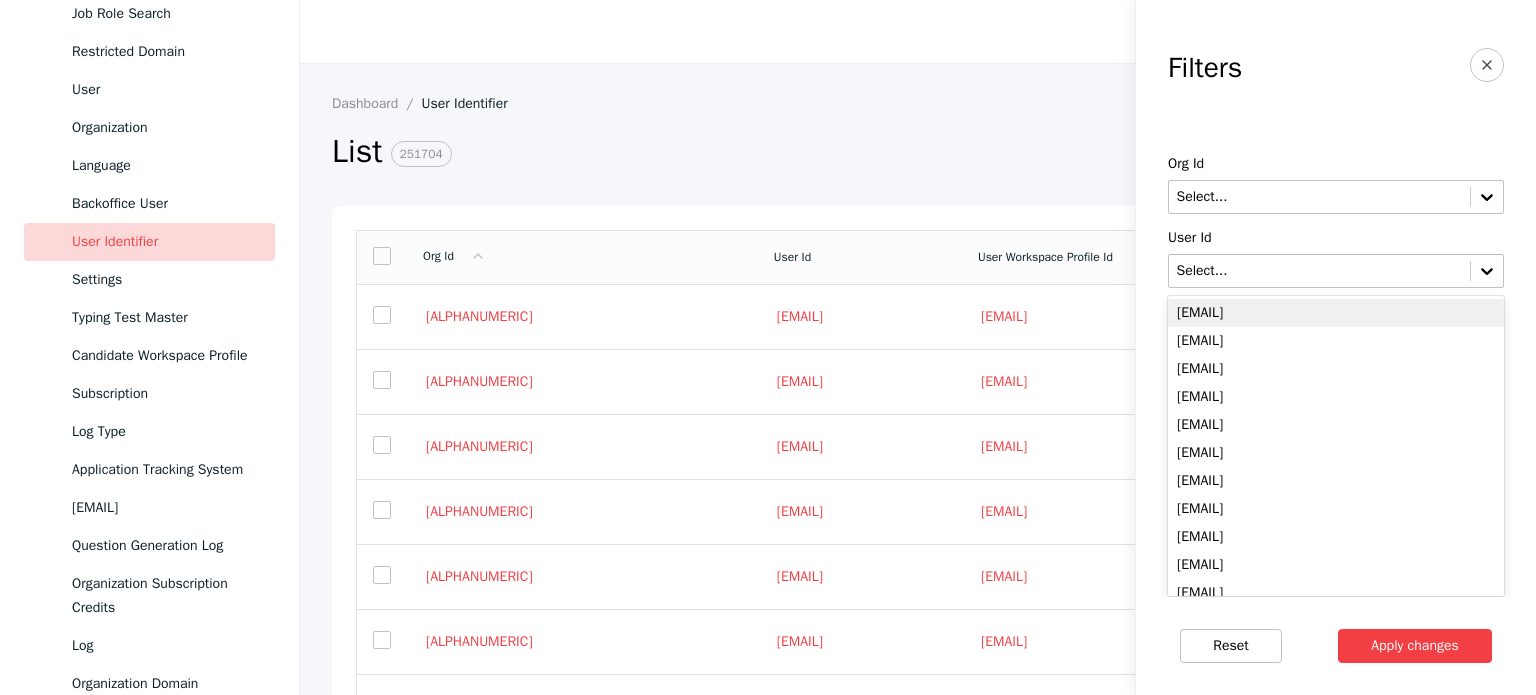 type on "**********" 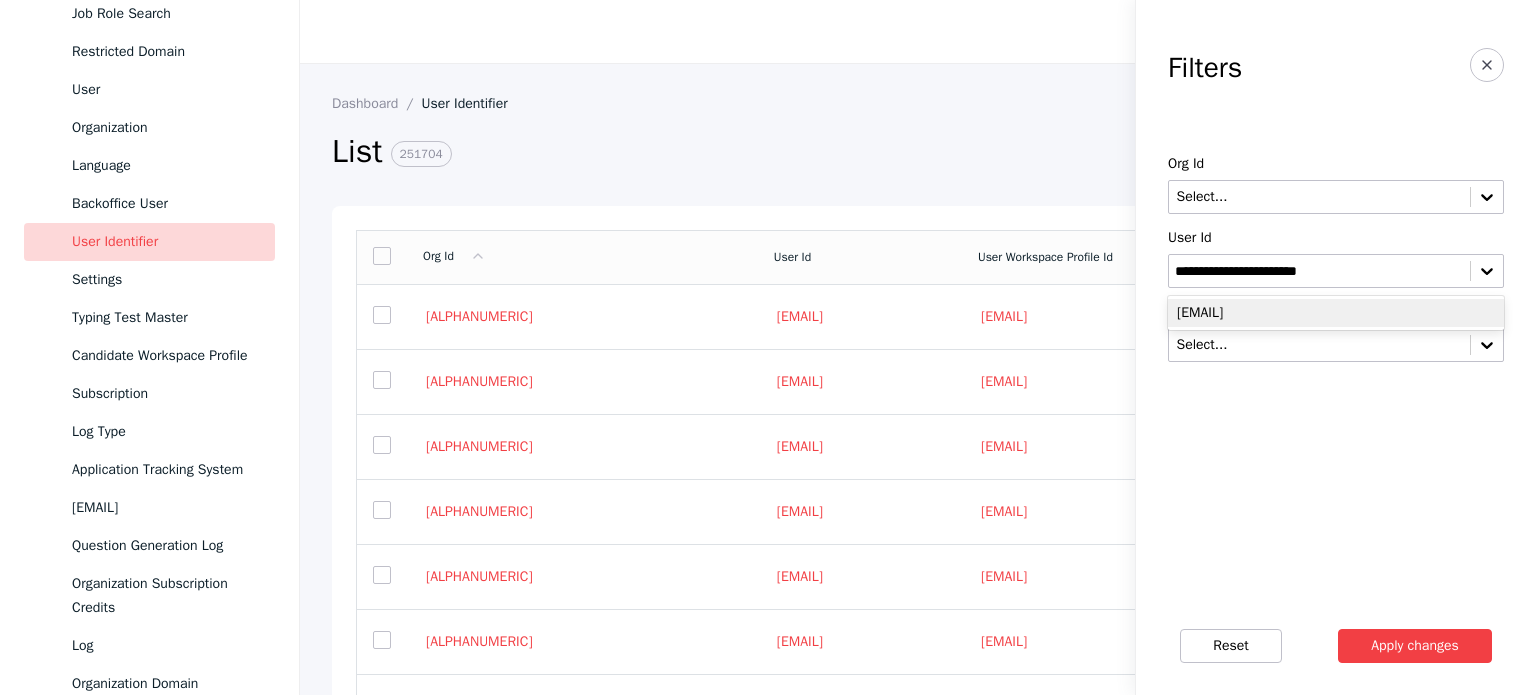 click on "[EMAIL]" at bounding box center [1336, 313] 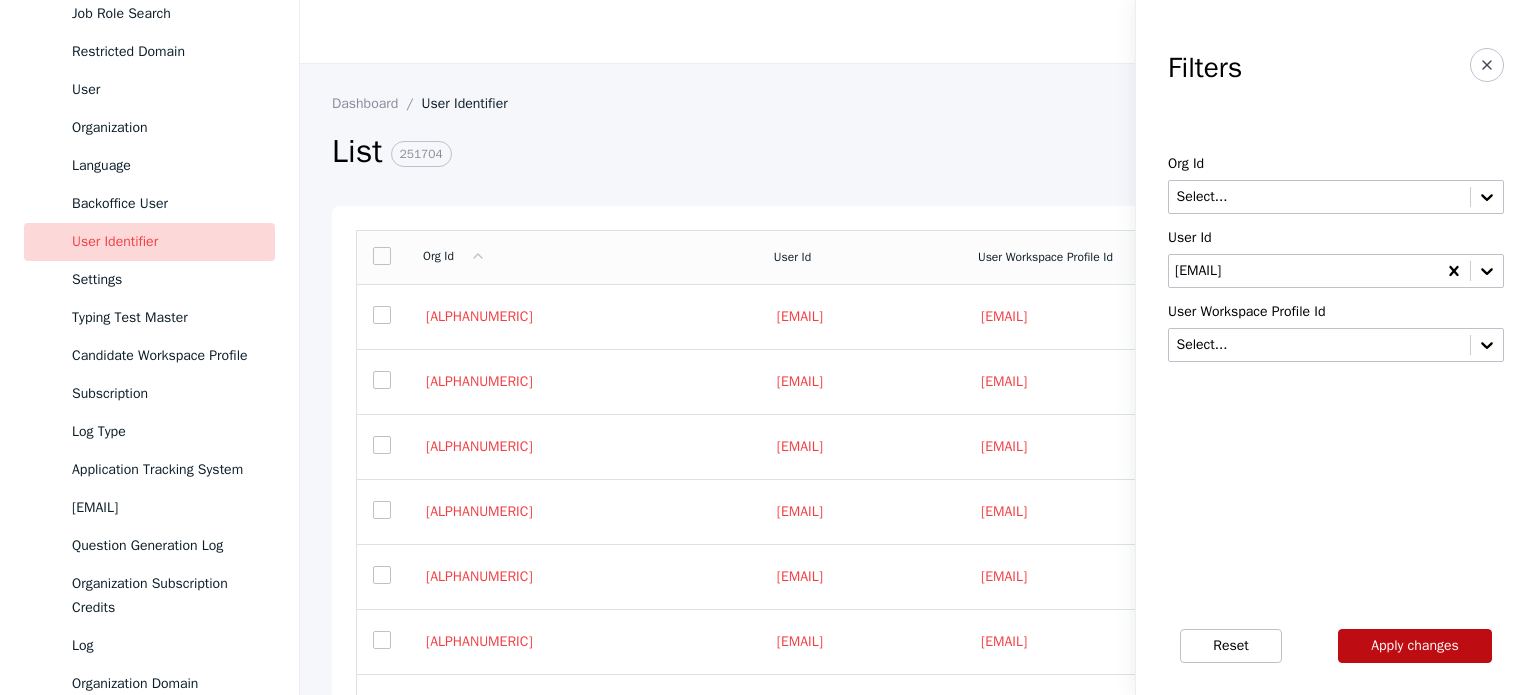 click on "Apply changes" at bounding box center [1415, 646] 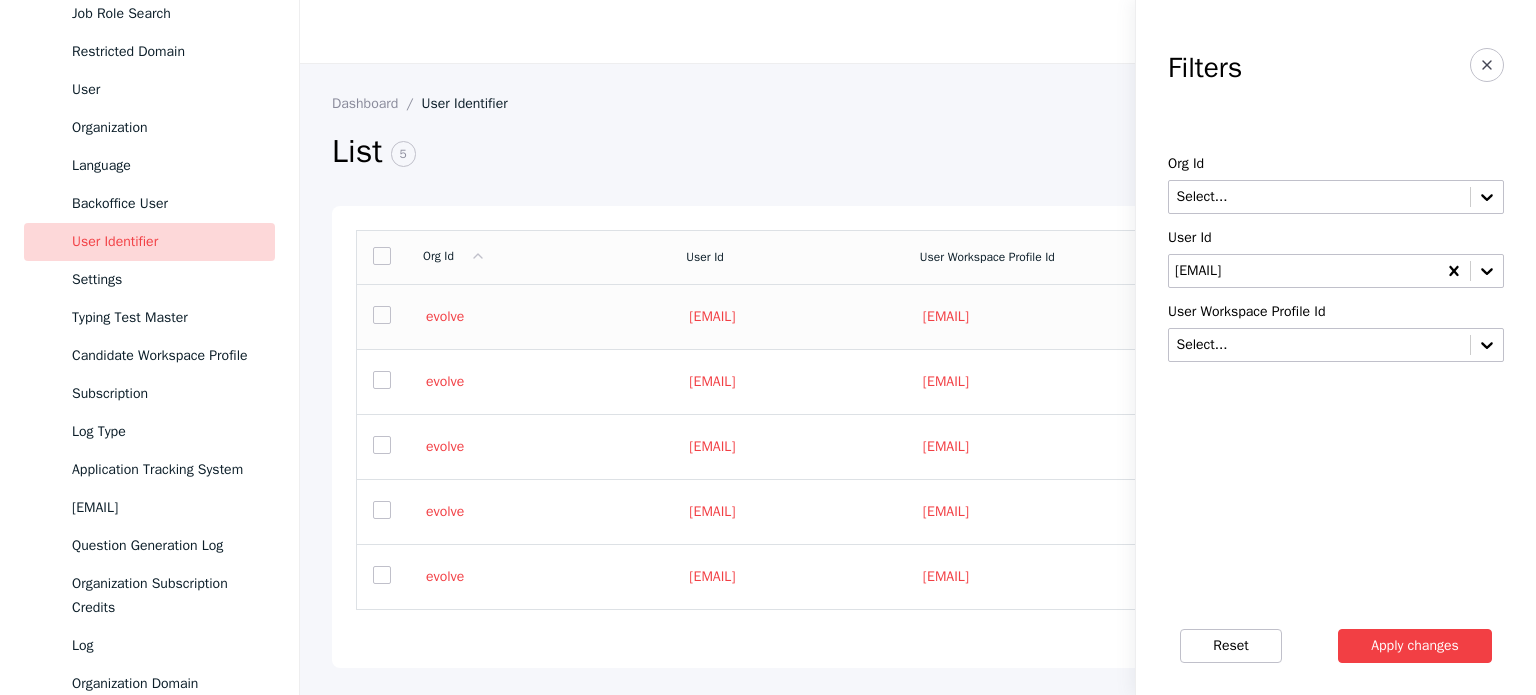click on "evolve" at bounding box center (538, 316) 